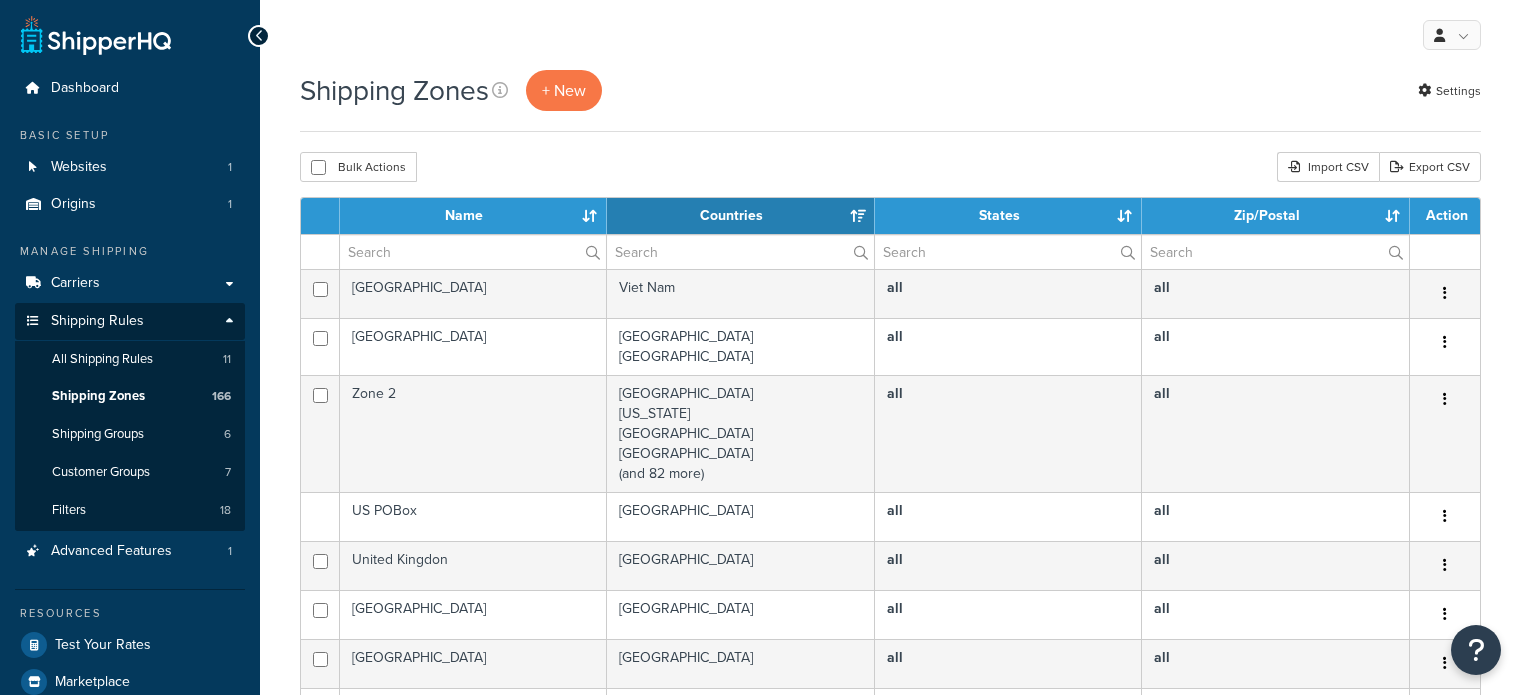 select on "15" 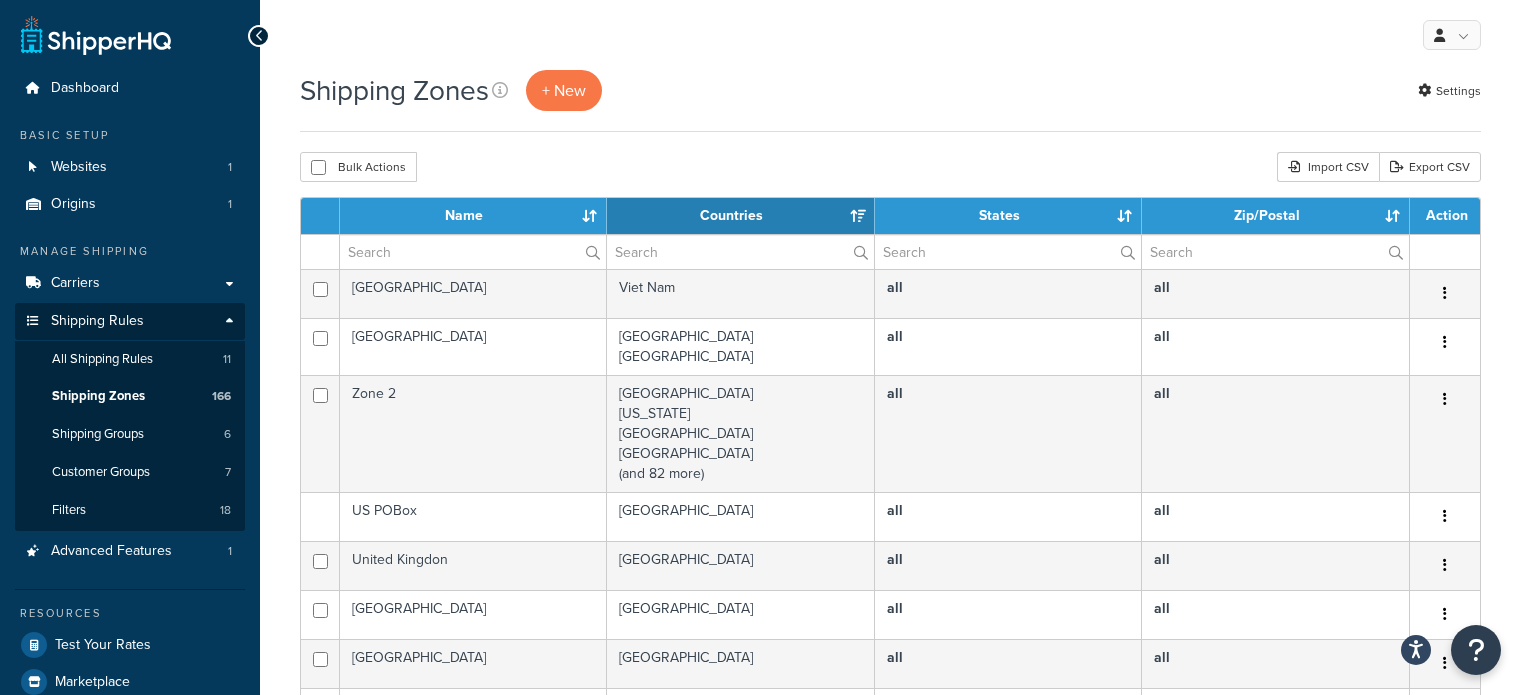 scroll, scrollTop: 0, scrollLeft: 0, axis: both 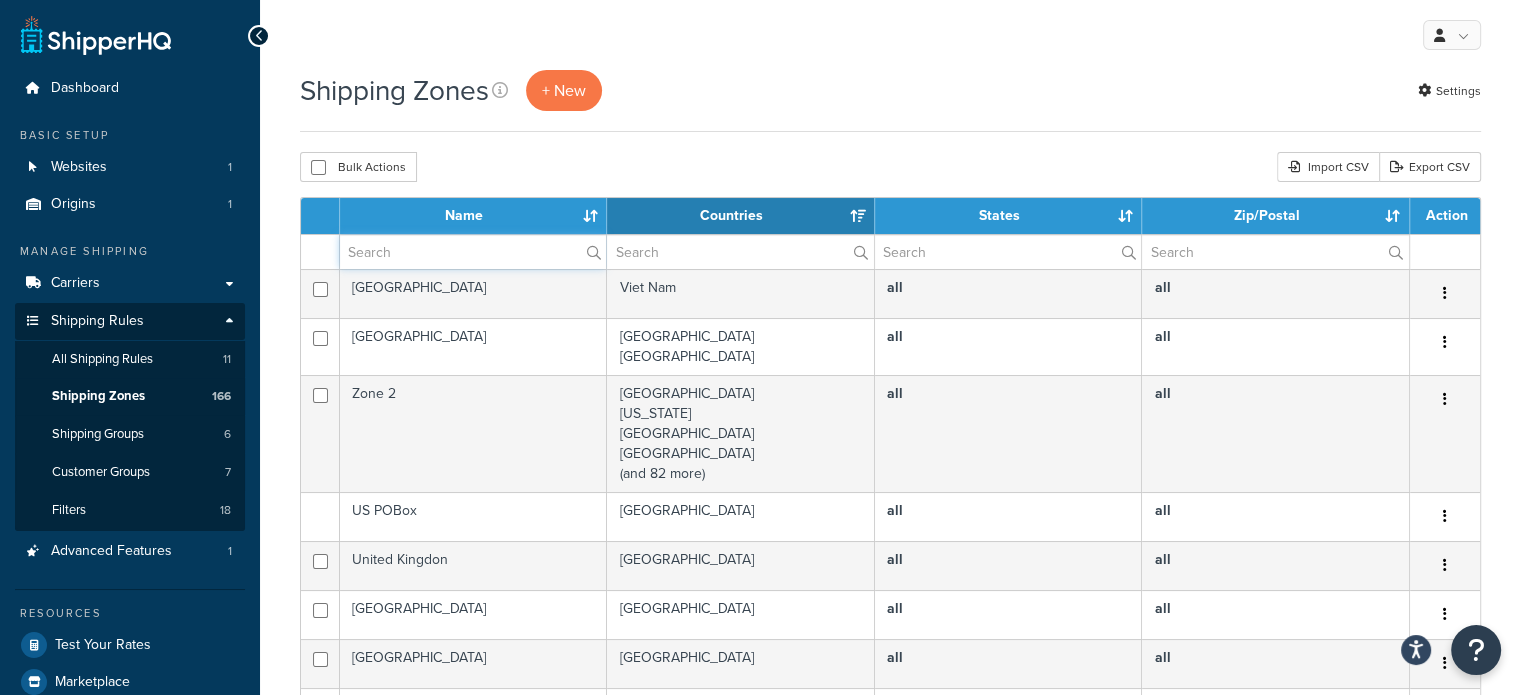 click at bounding box center (473, 252) 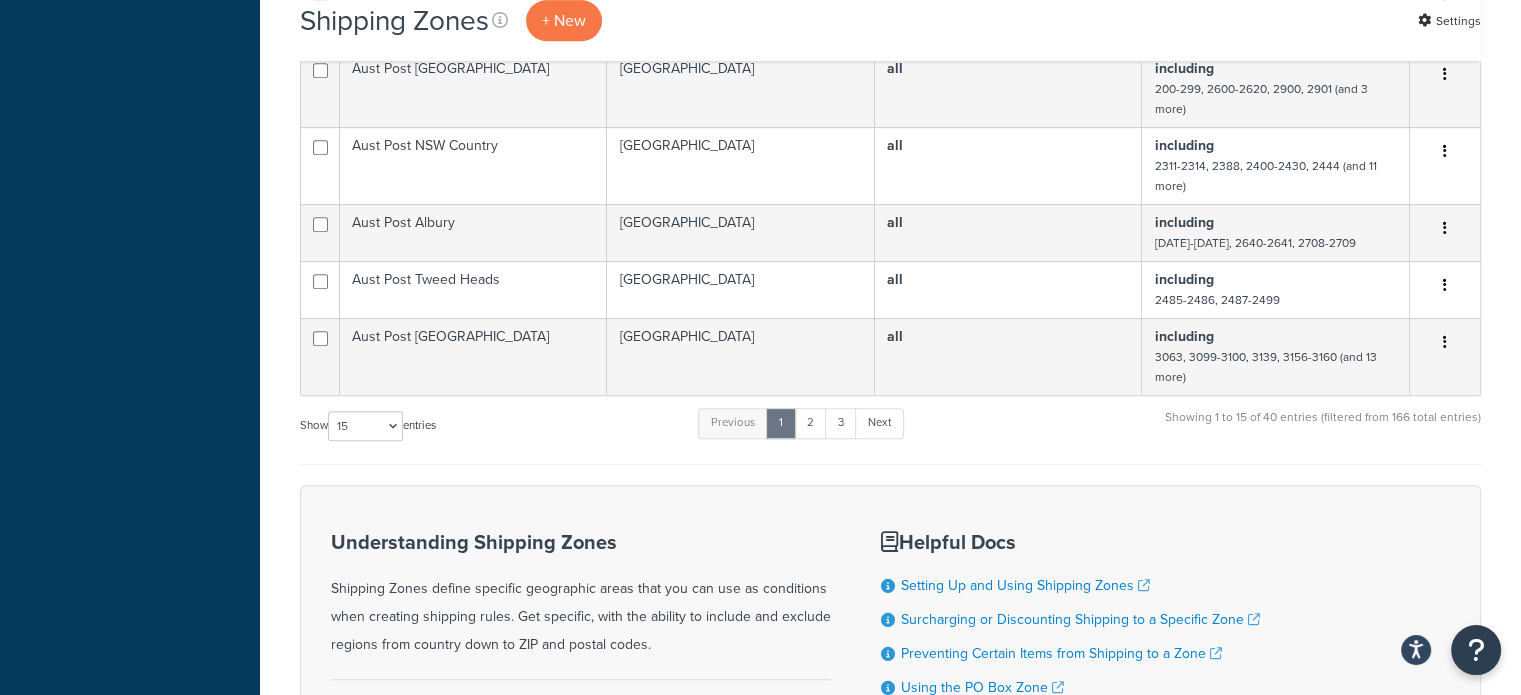scroll, scrollTop: 1000, scrollLeft: 0, axis: vertical 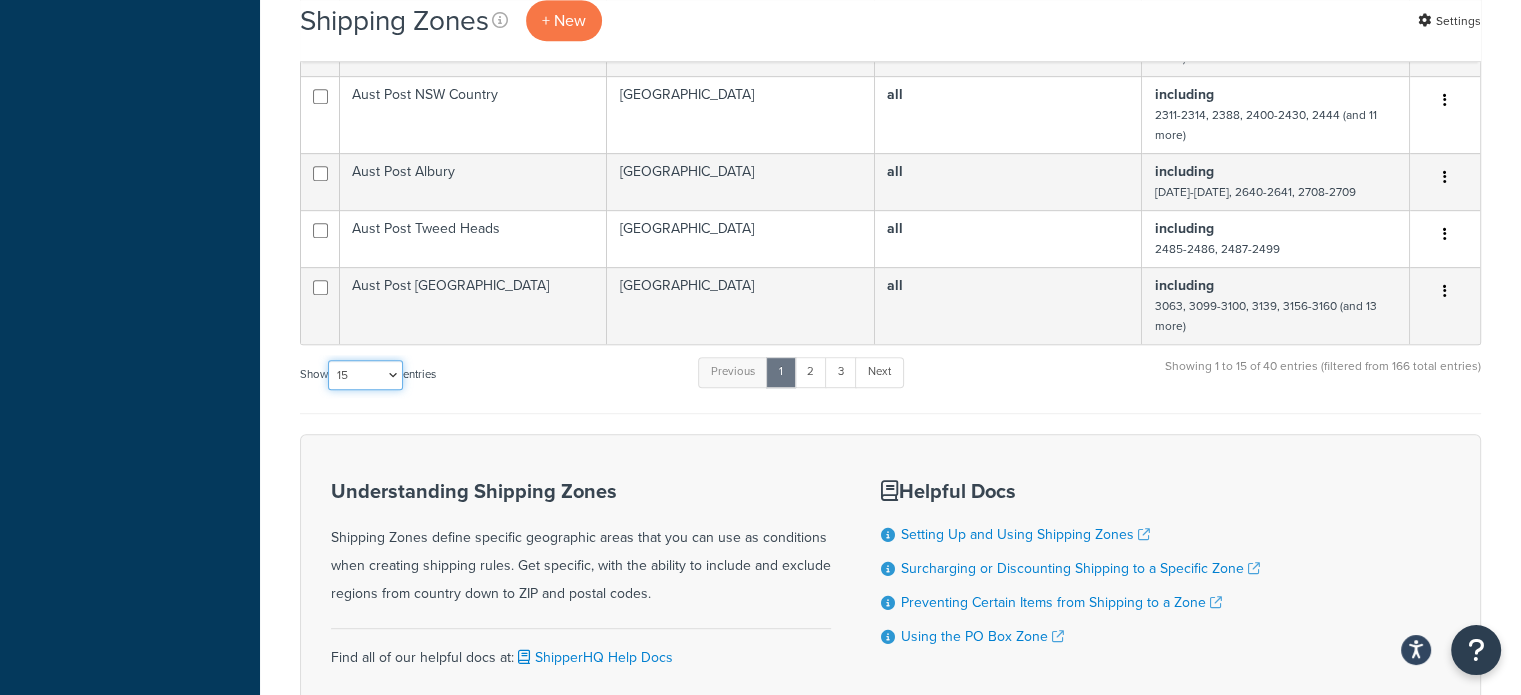 click on "10 15 25 50 100" at bounding box center (365, 375) 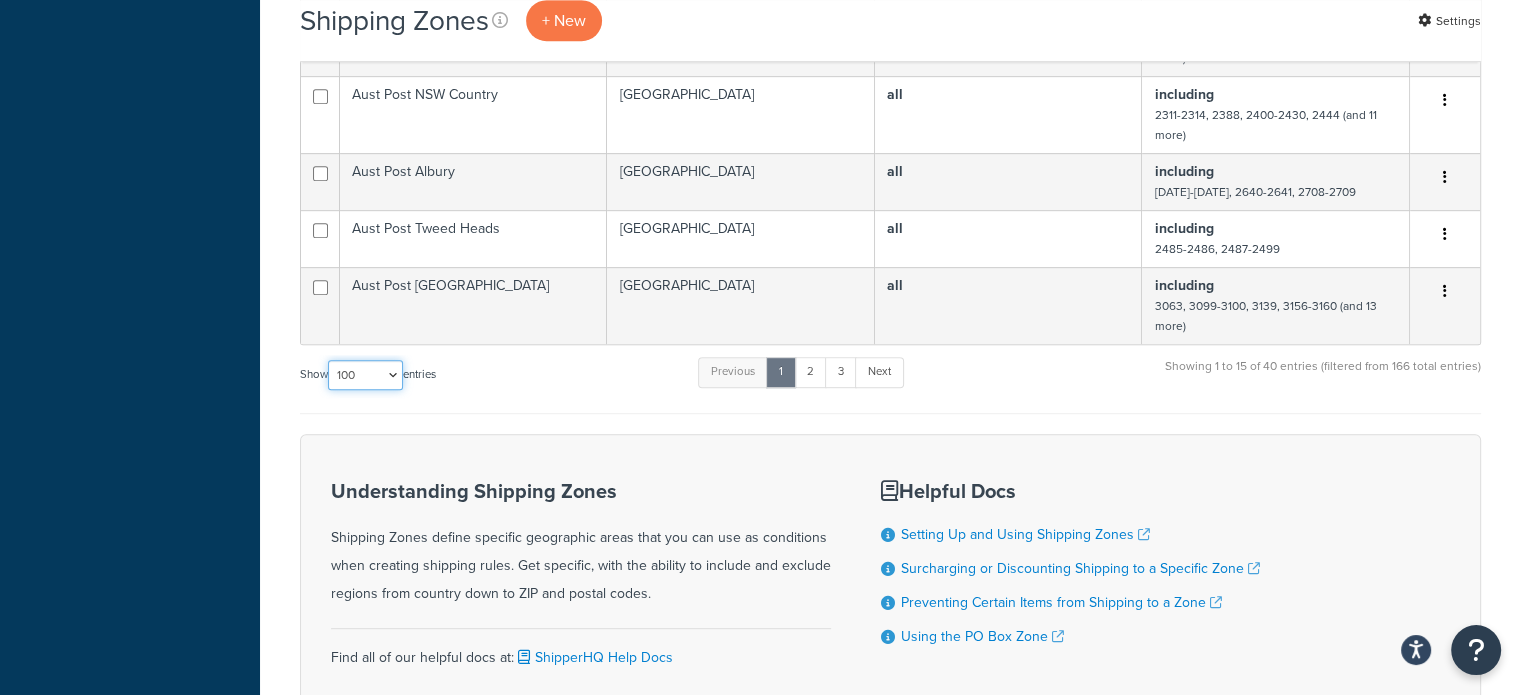 click on "10 15 25 50 100" at bounding box center [365, 375] 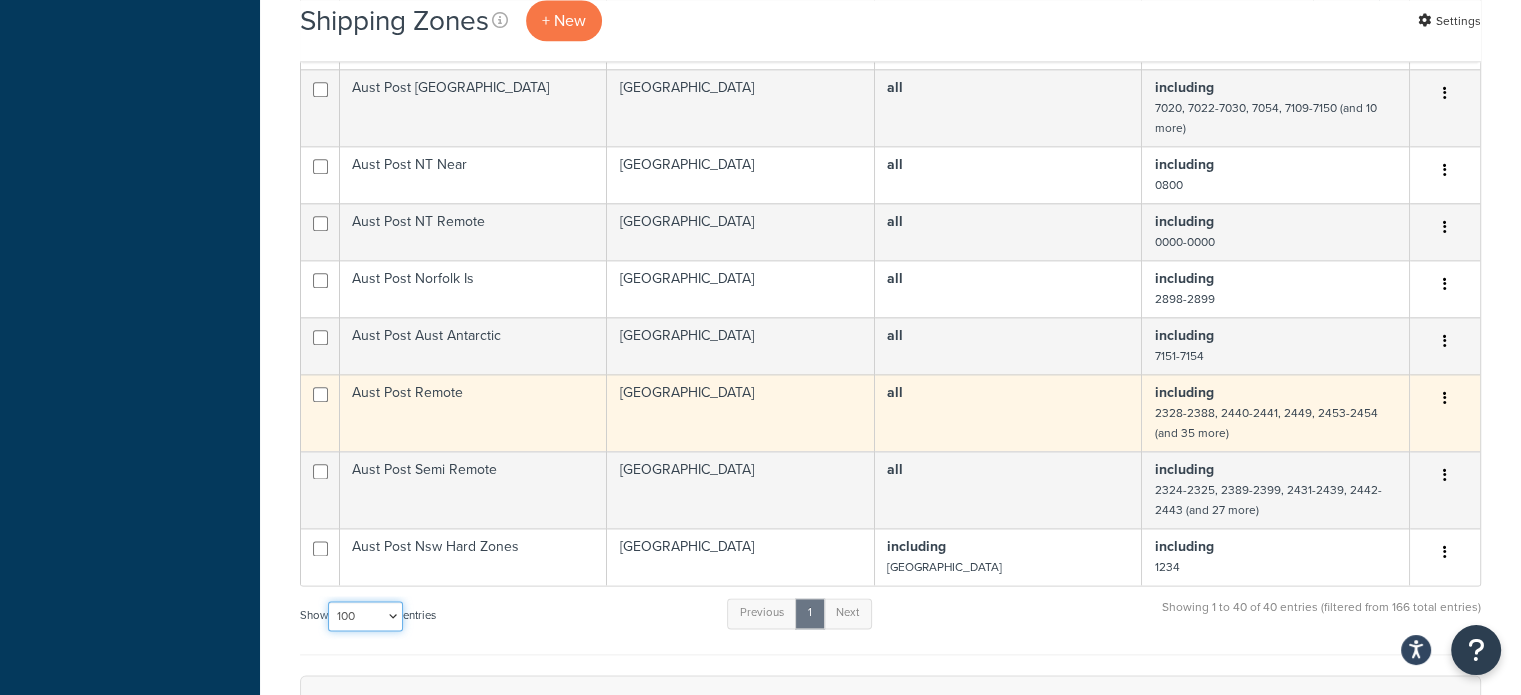 scroll, scrollTop: 2400, scrollLeft: 0, axis: vertical 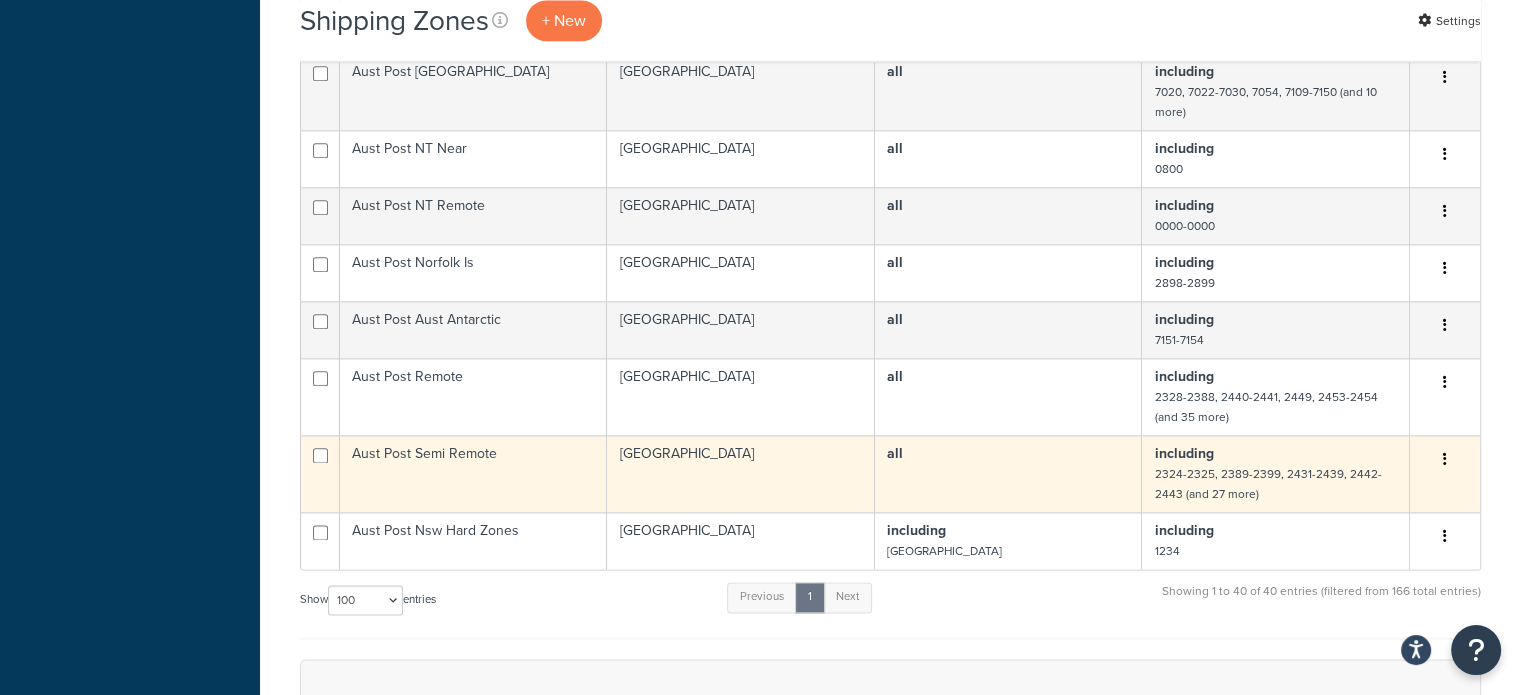 click on "Aust Post Semi Remote" at bounding box center (473, 473) 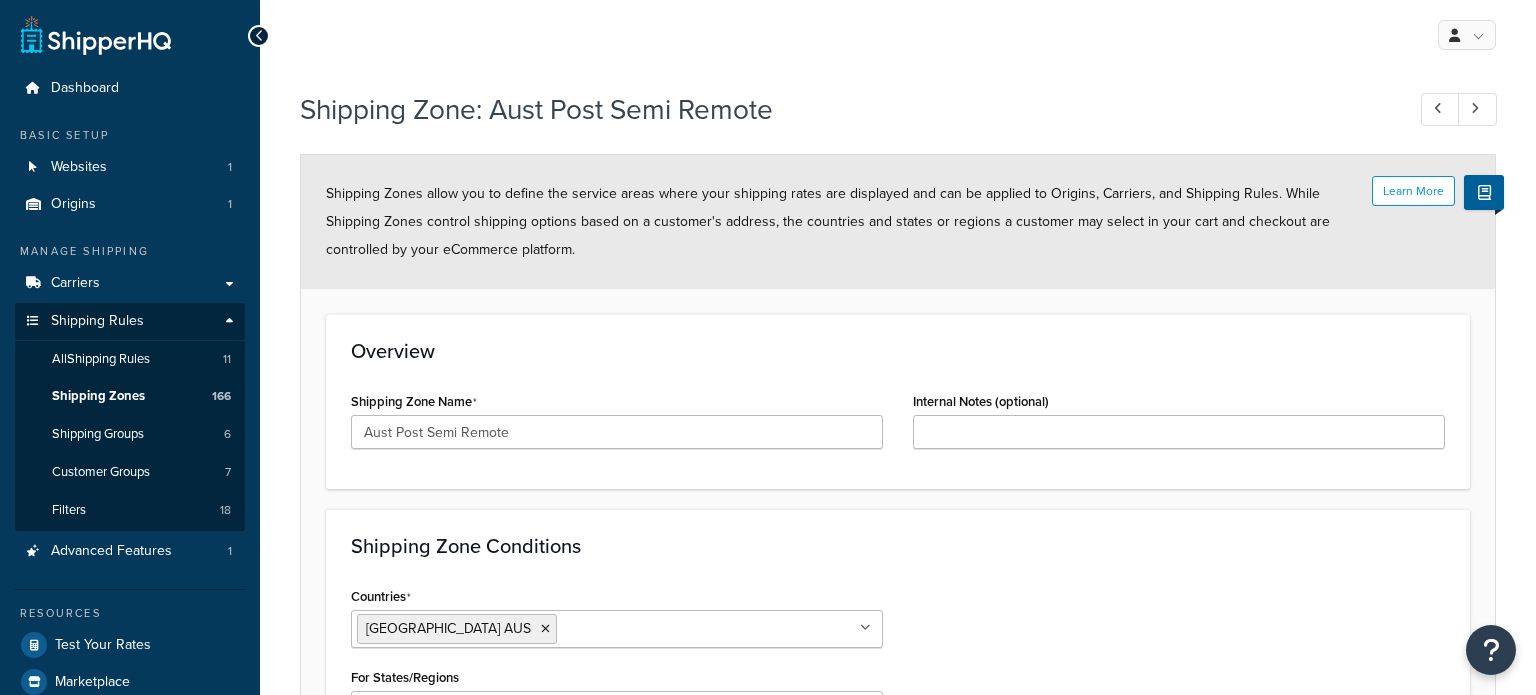 select on "including" 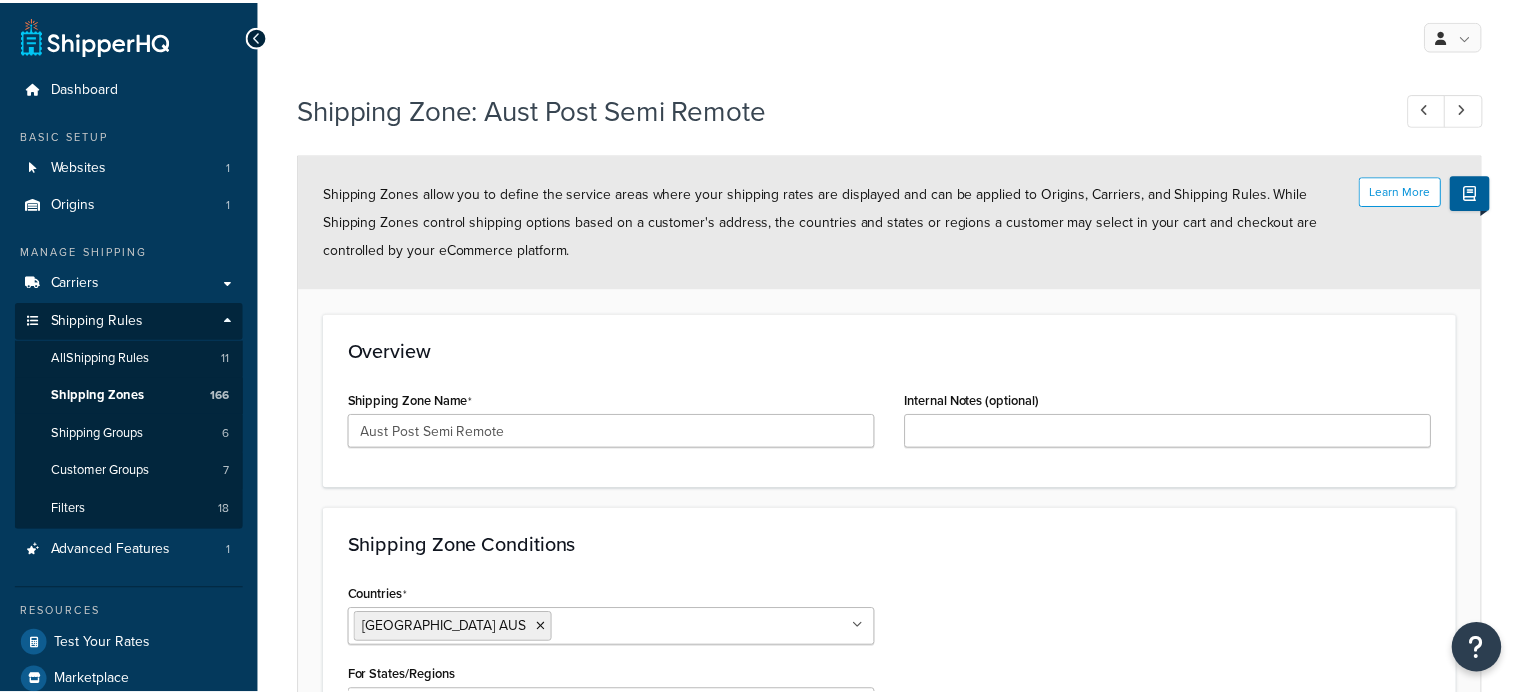 scroll, scrollTop: 0, scrollLeft: 0, axis: both 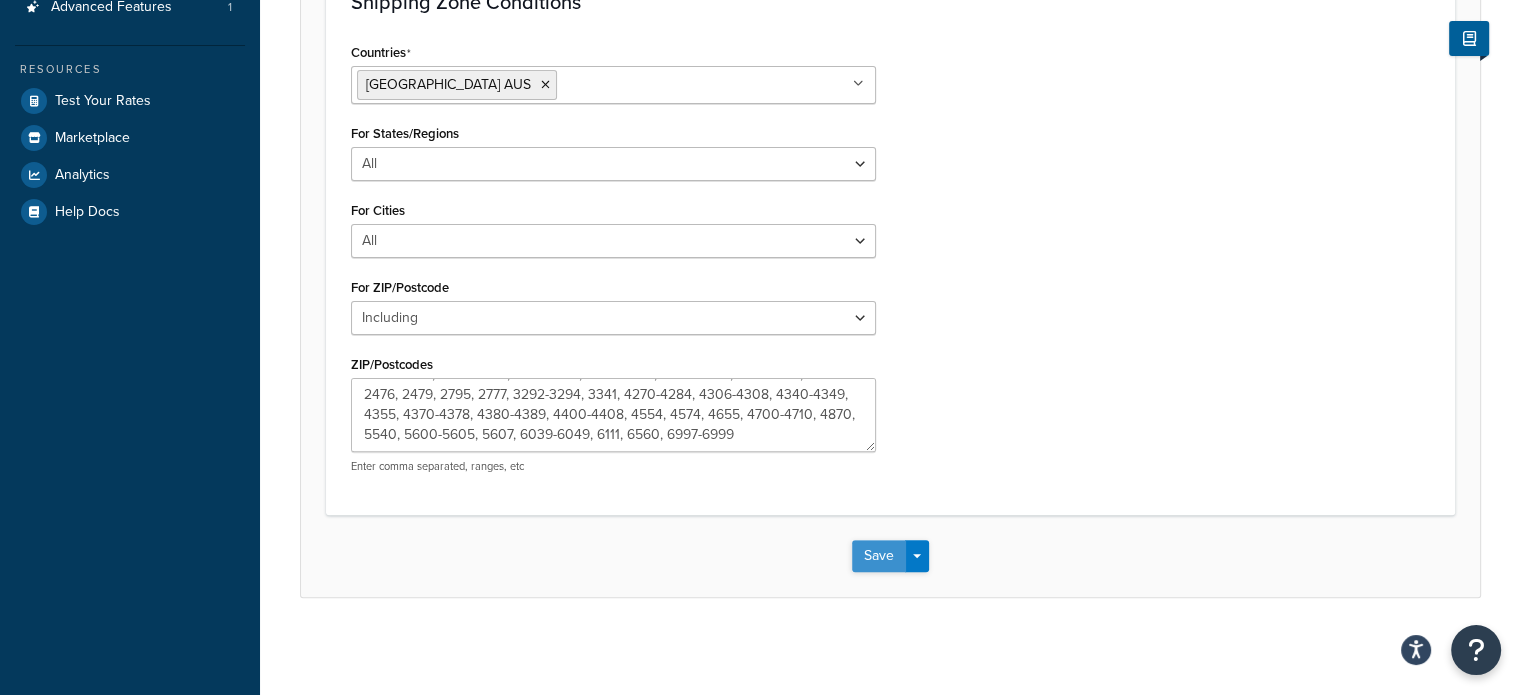 click on "Save" at bounding box center [879, 556] 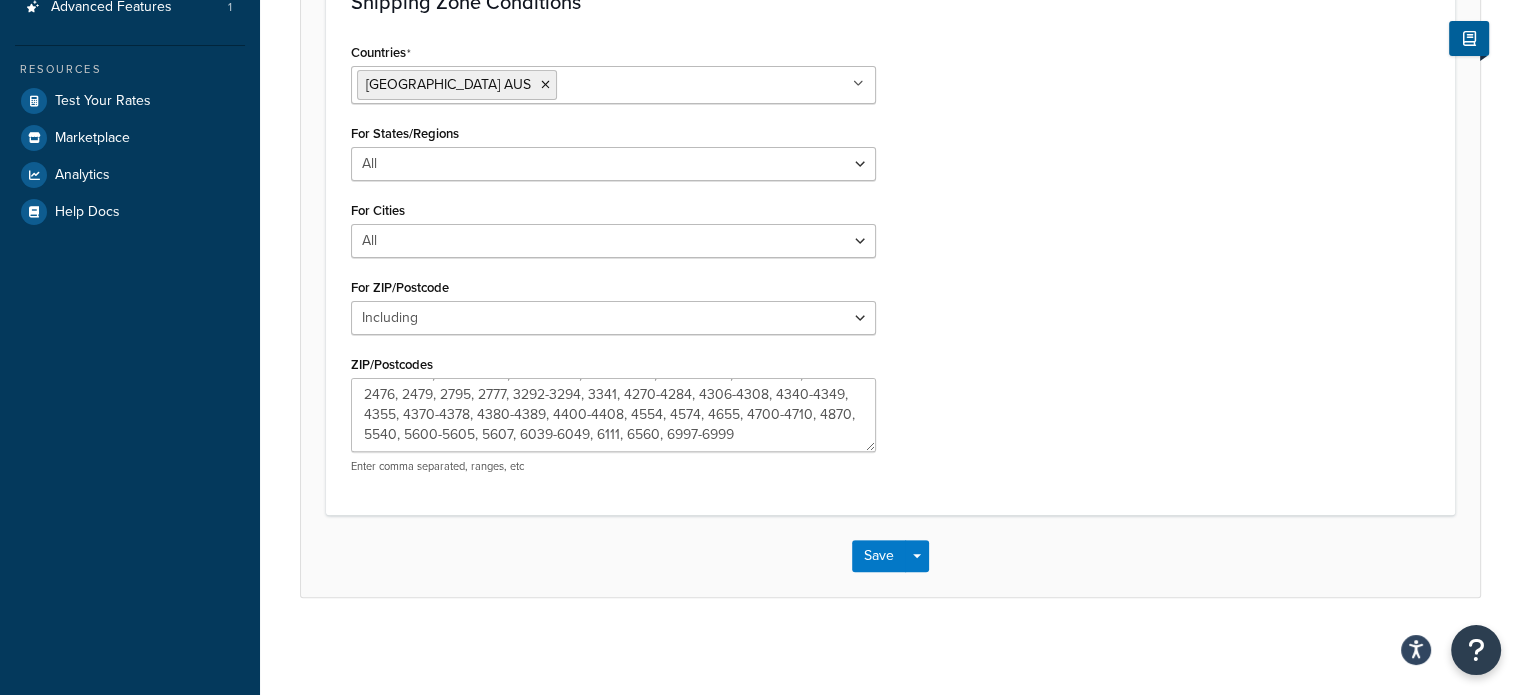 scroll, scrollTop: 0, scrollLeft: 0, axis: both 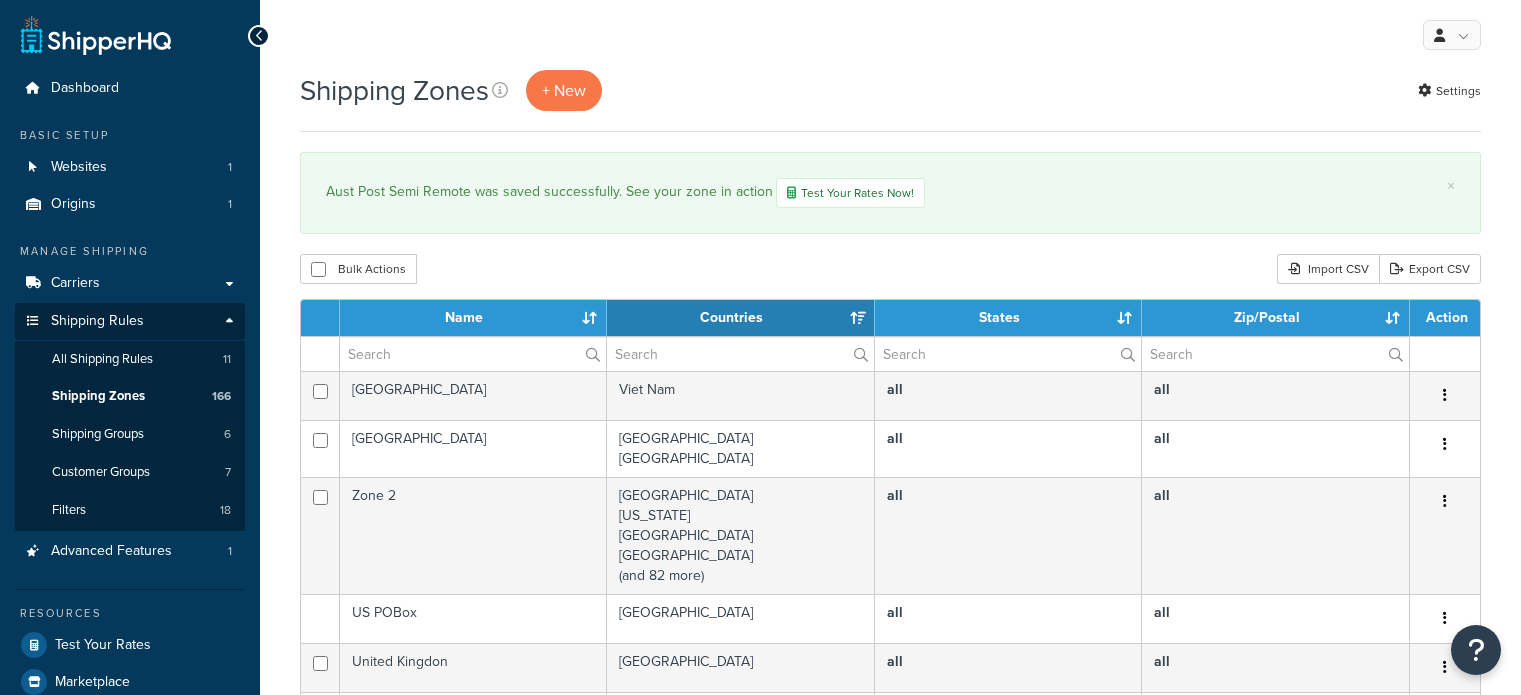 select on "15" 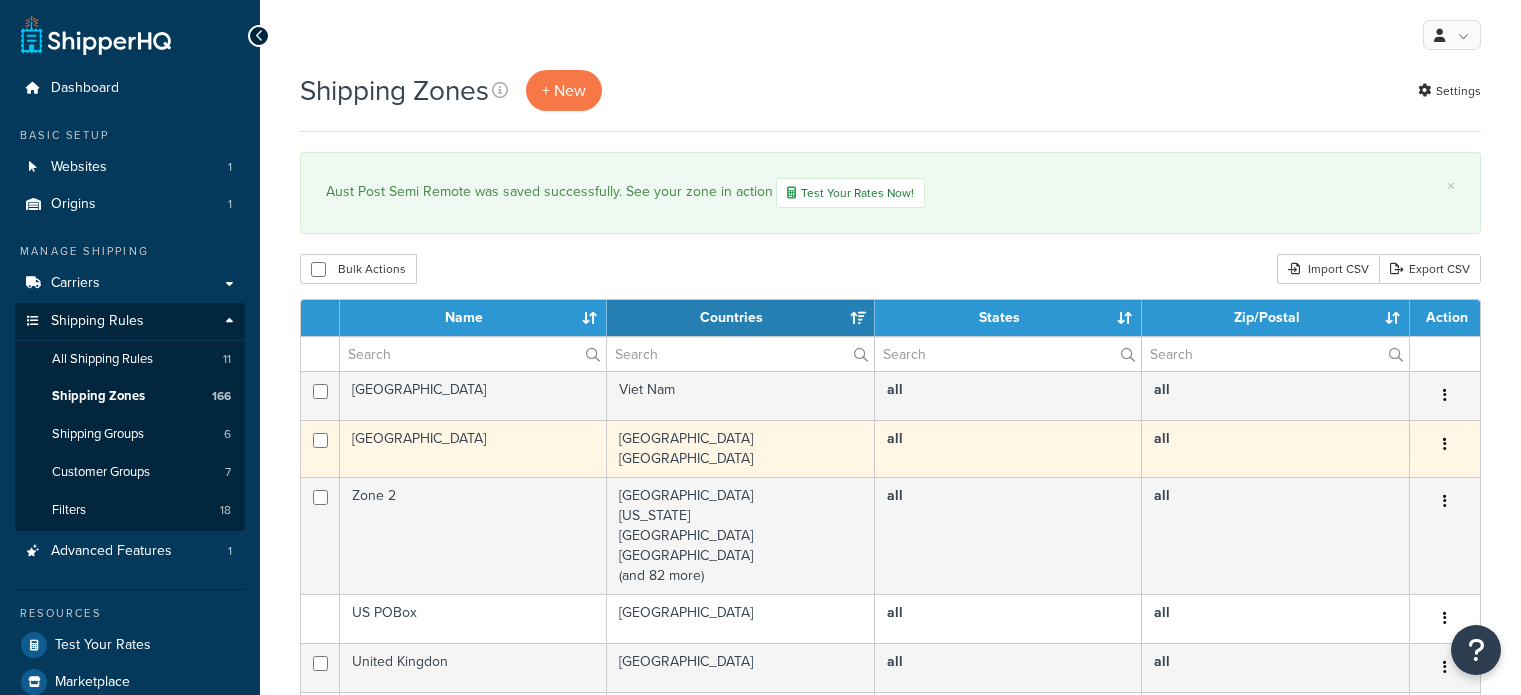 scroll, scrollTop: 0, scrollLeft: 0, axis: both 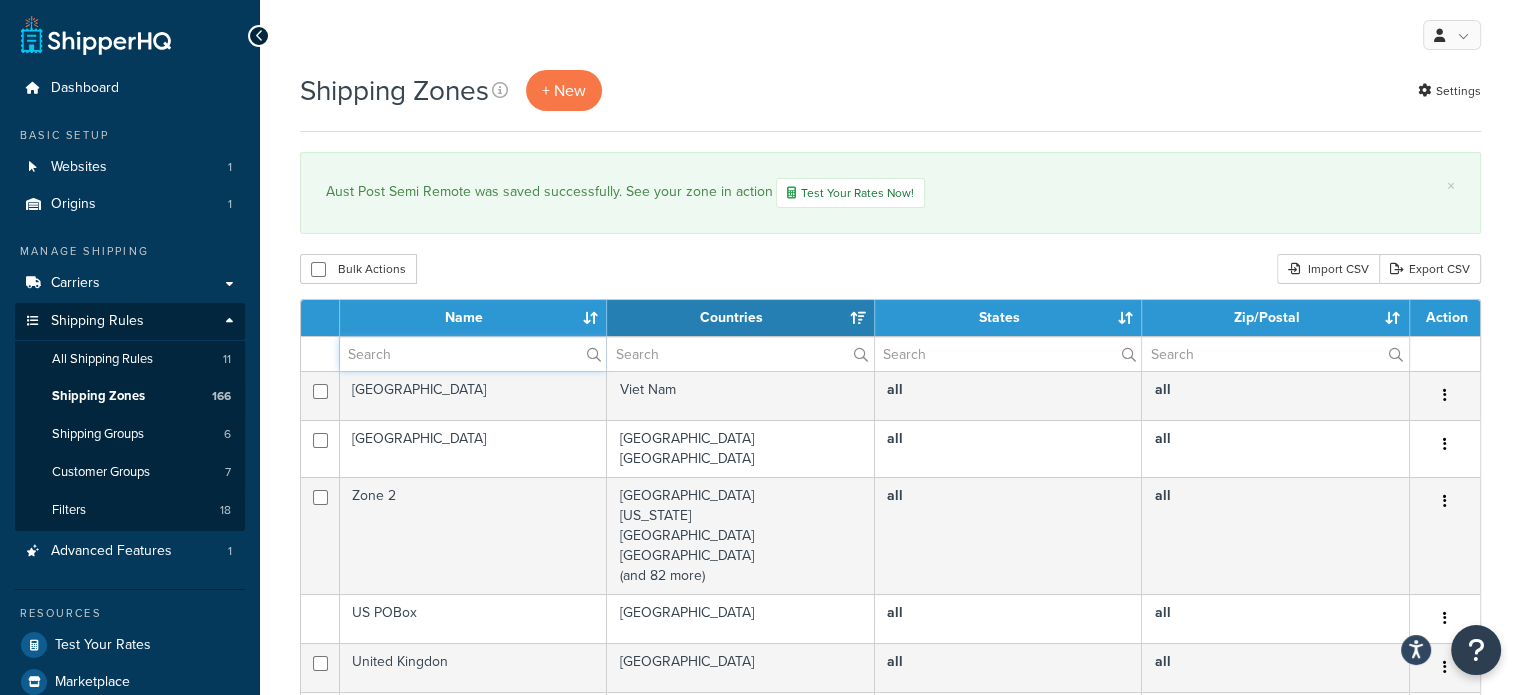 click at bounding box center (473, 354) 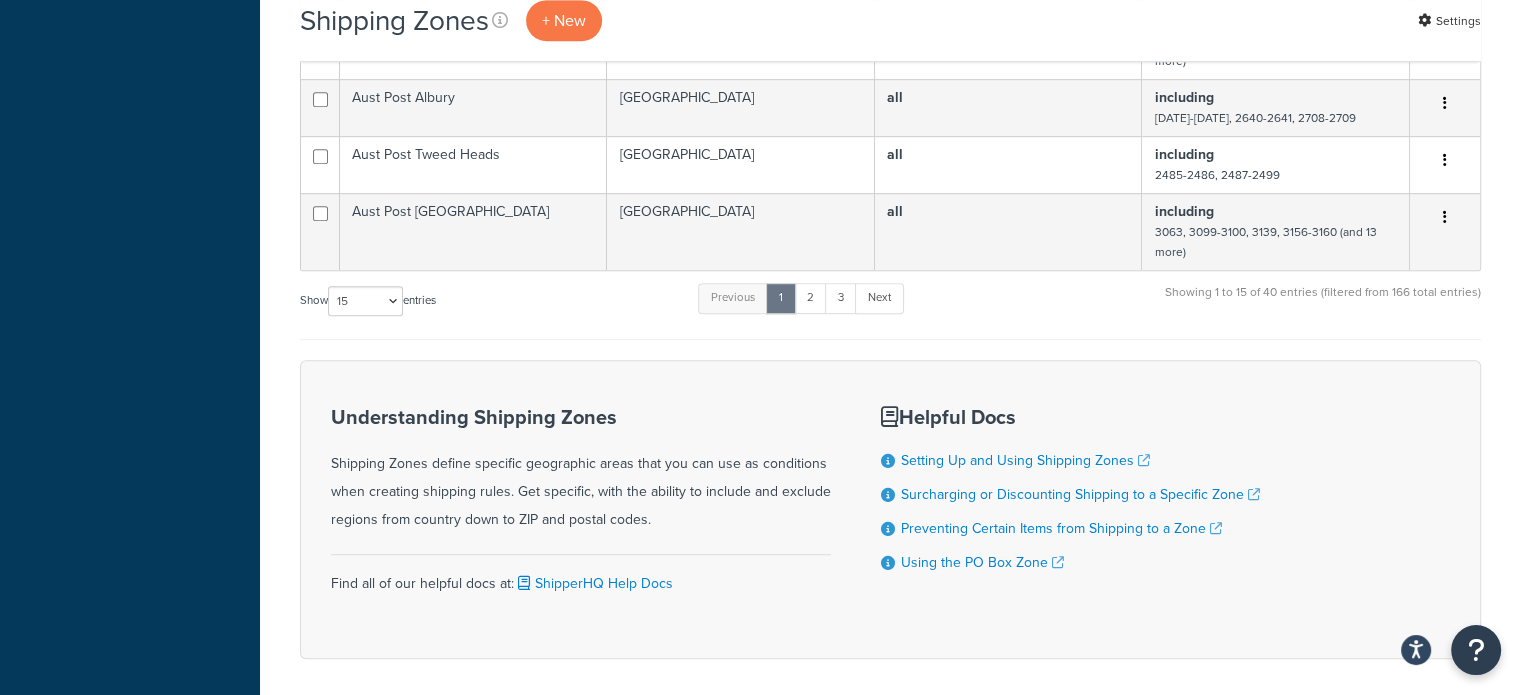 scroll, scrollTop: 1200, scrollLeft: 0, axis: vertical 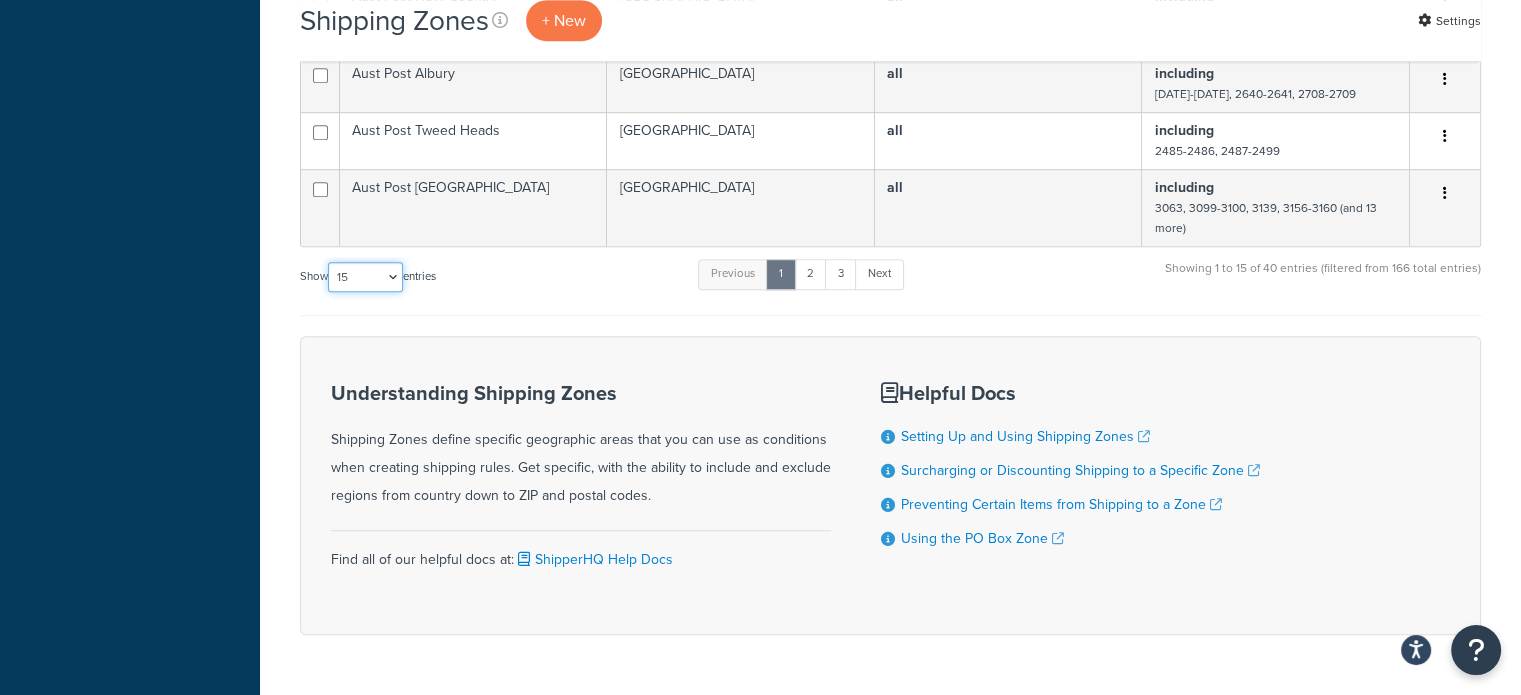 click on "10 15 25 50 100" at bounding box center (365, 277) 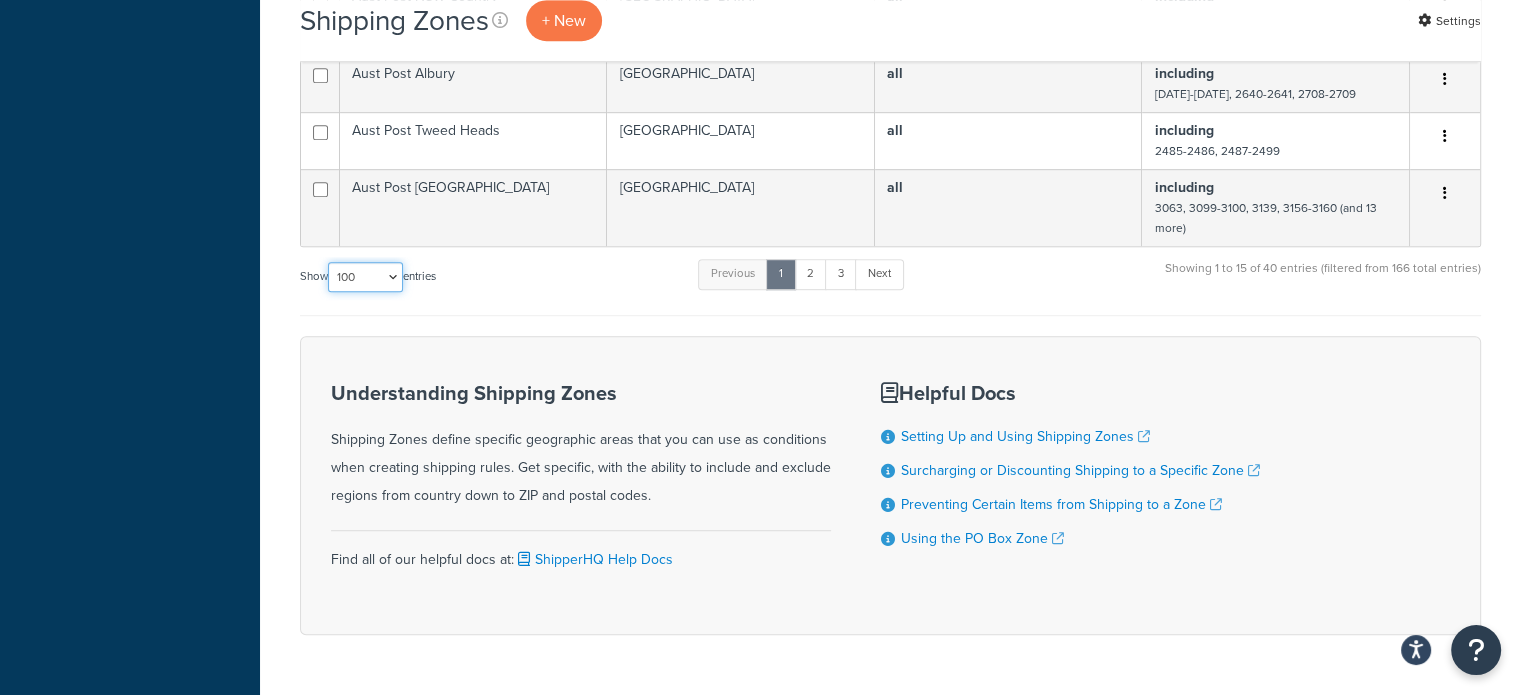 click on "10 15 25 50 100" at bounding box center [365, 277] 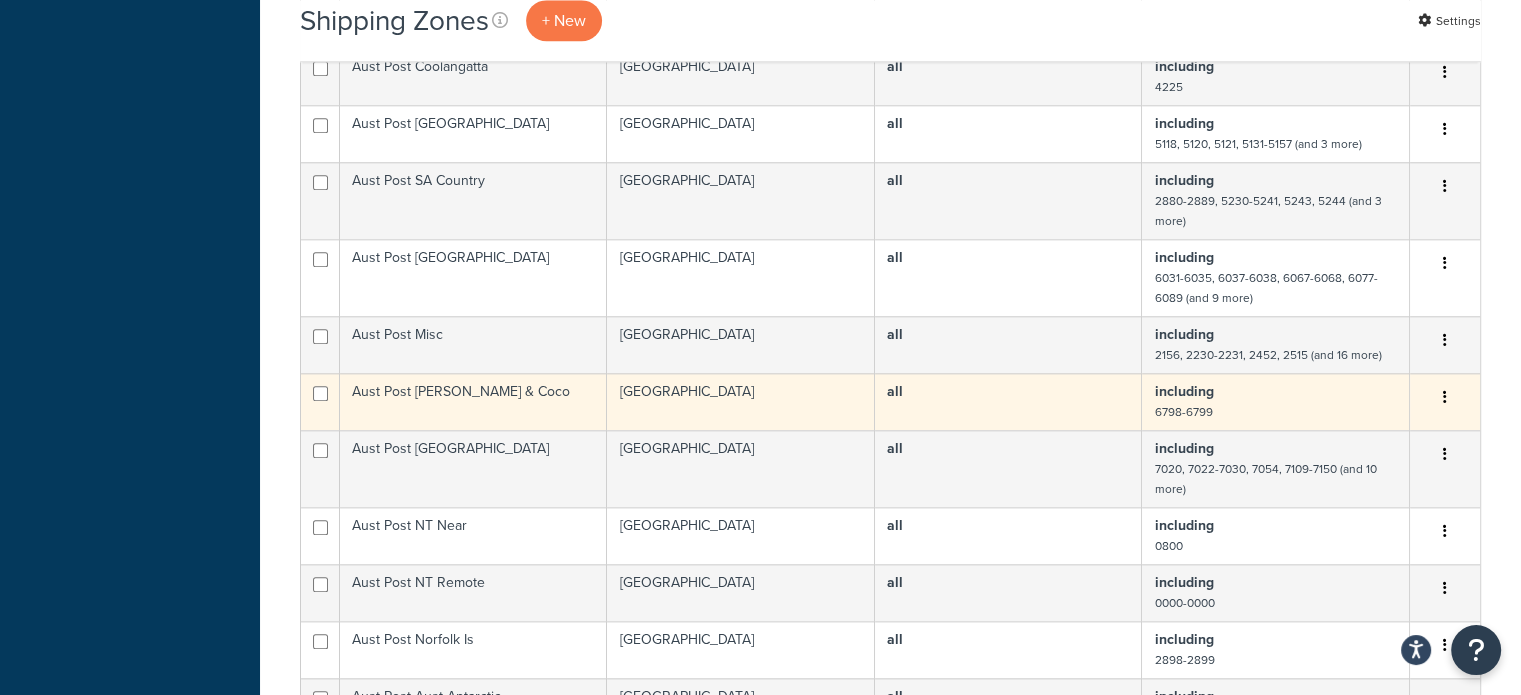 scroll, scrollTop: 2200, scrollLeft: 0, axis: vertical 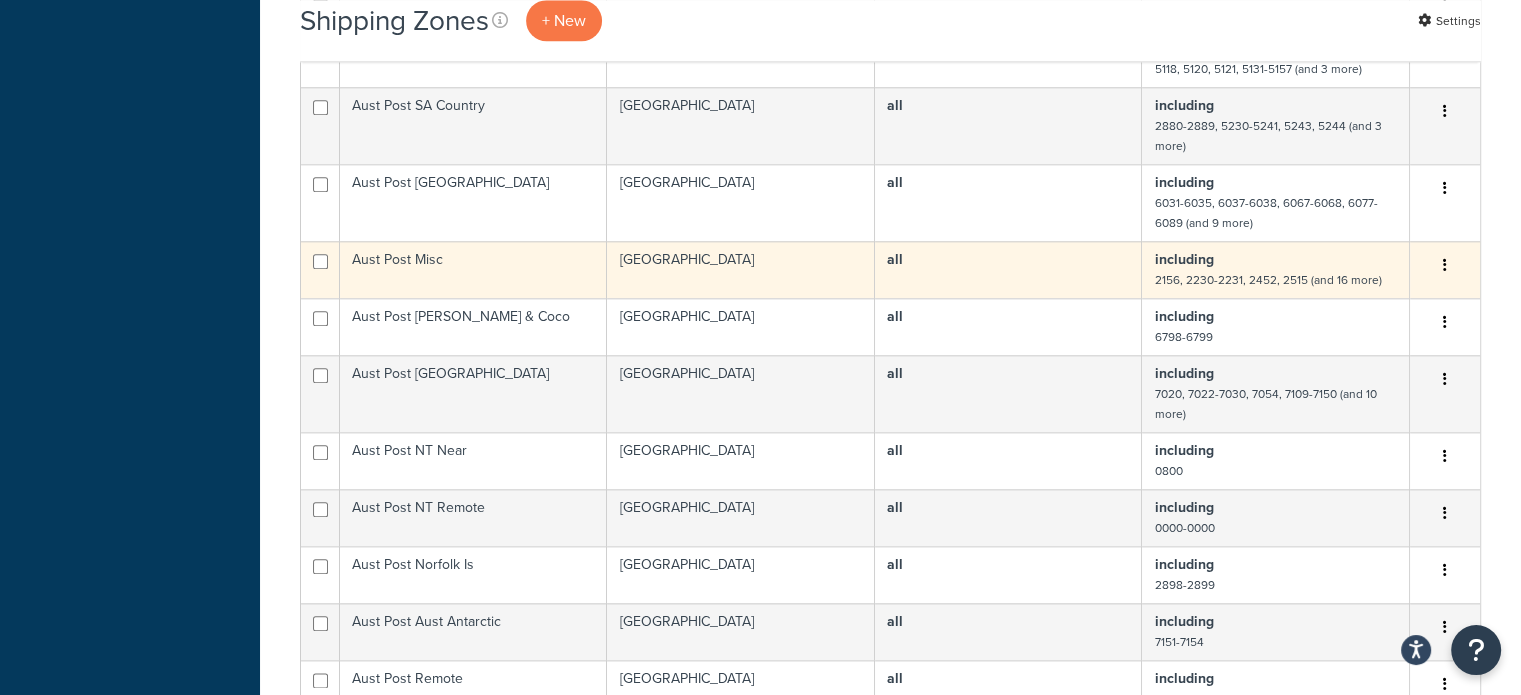 click on "Aust Post Misc" at bounding box center [473, 269] 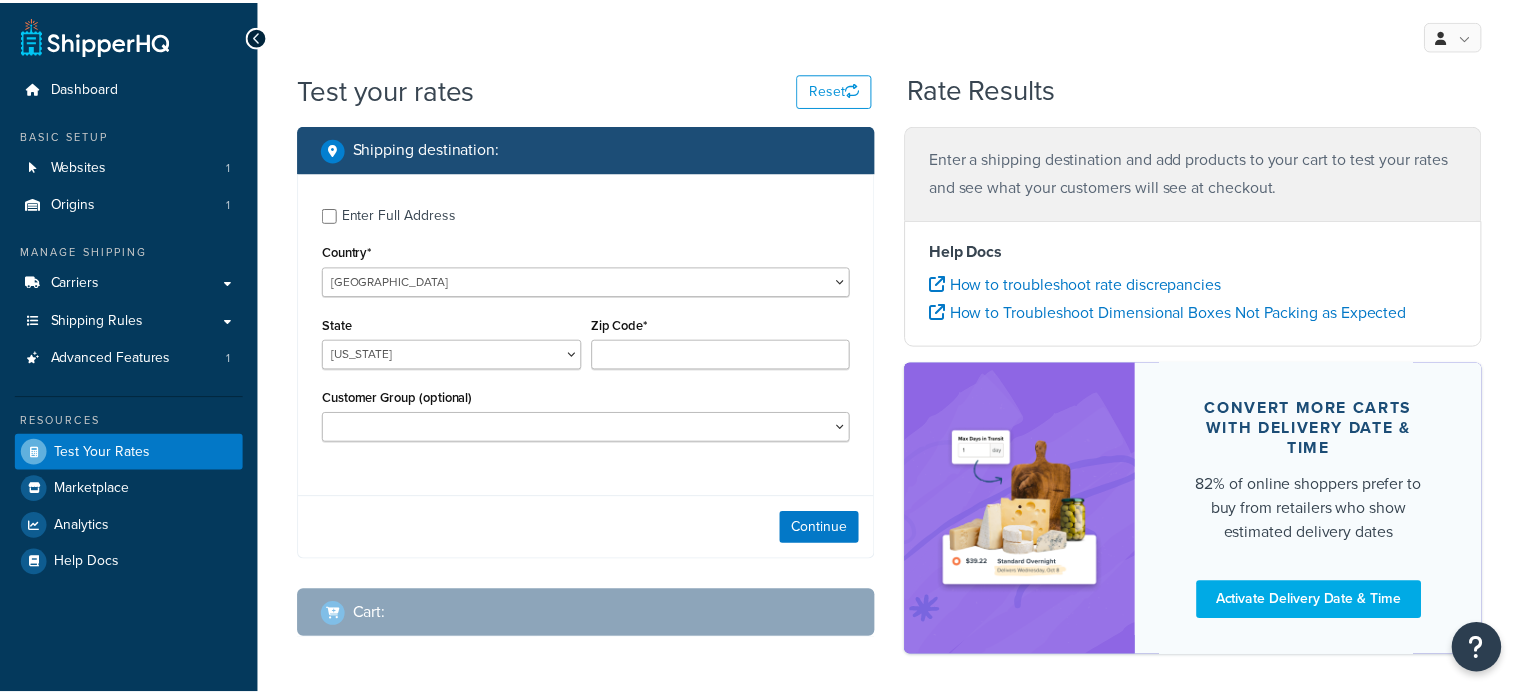 scroll, scrollTop: 0, scrollLeft: 0, axis: both 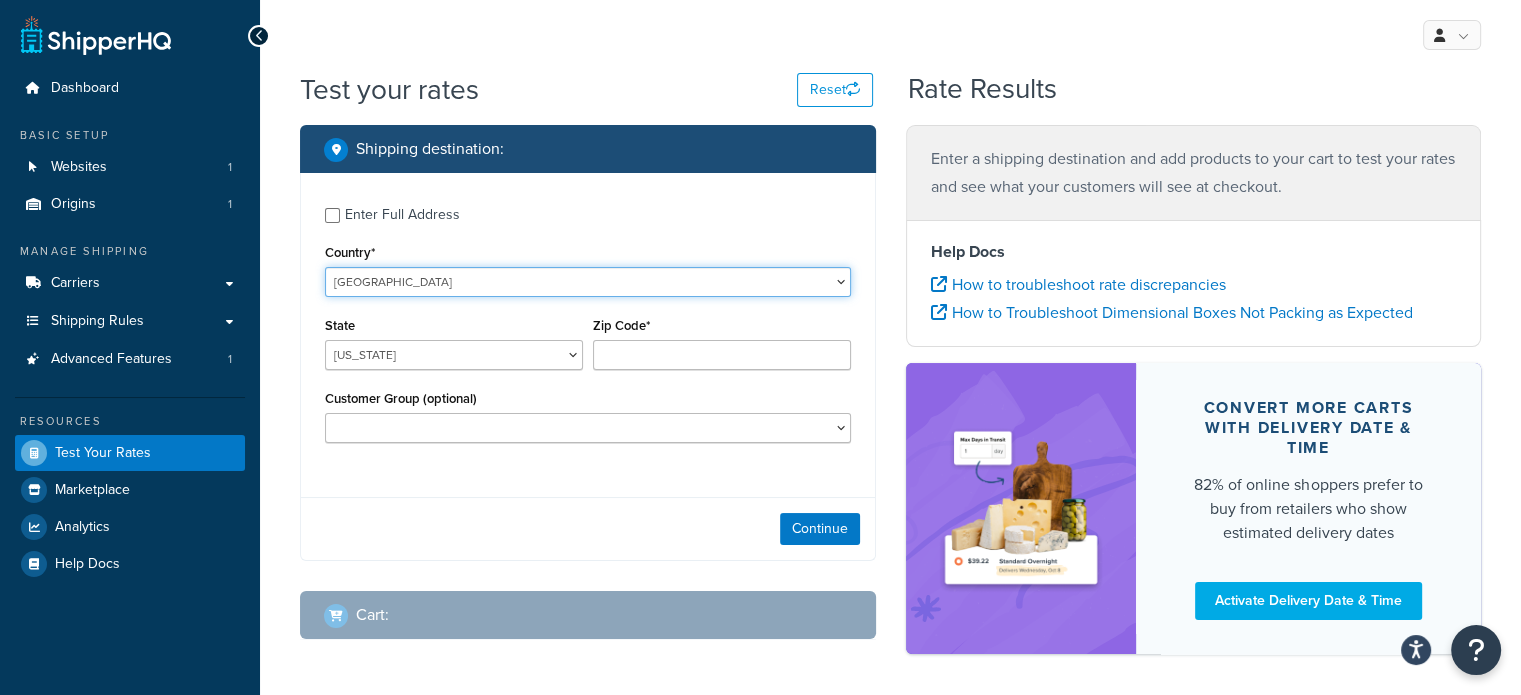 click on "United States  United Kingdom  Afghanistan  Åland Islands  Albania  Algeria  American Samoa  Andorra  Angola  Anguilla  Antarctica  Antigua and Barbuda  Argentina  Armenia  Aruba  Australia  Austria  Azerbaijan  Bahamas  Bahrain  Bangladesh  Barbados  Belarus  Belgium  Belize  Benin  Bermuda  Bhutan  Bolivia  Bonaire, Sint Eustatius and Saba  Bosnia and Herzegovina  Botswana  Bouvet Island  Brazil  British Indian Ocean Territory  Brunei Darussalam  Bulgaria  Burkina Faso  Burundi  Cambodia  Cameroon  Canada  Cape Verde  Cayman Islands  Central African Republic  Chad  Chile  China  Christmas Island  Cocos (Keeling) Islands  Colombia  Comoros  Congo  Congo, The Democratic Republic of the  Cook Islands  Costa Rica  Côte d'Ivoire  Croatia  Cuba  Curacao  Cyprus  Czech Republic  Denmark  Djibouti  Dominica  Dominican Republic  Ecuador  Egypt  El Salvador  Equatorial Guinea  Eritrea  Estonia  Ethiopia  Falkland Islands (Malvinas)  Faroe Islands  Fiji  Finland  France  French Guiana  French Polynesia  Gabon  Guam" at bounding box center (588, 282) 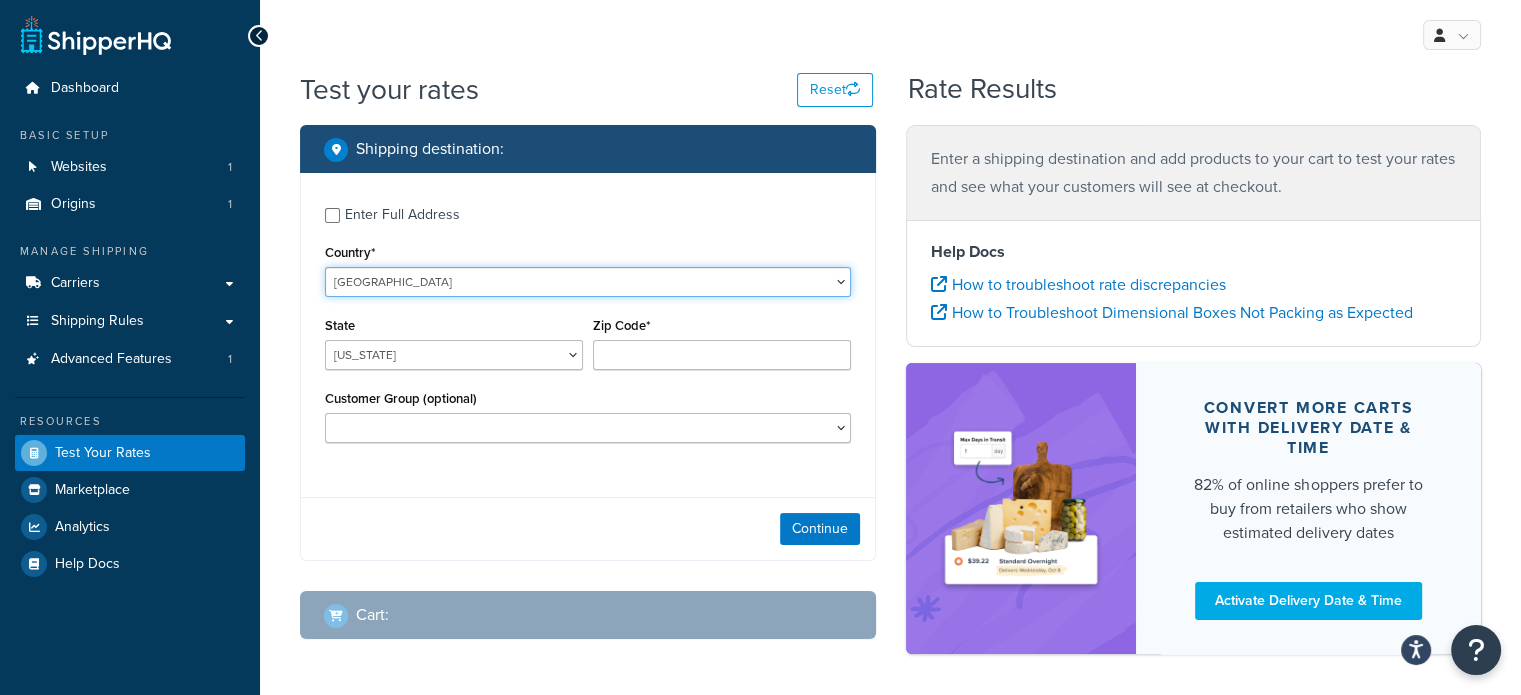 select on "AU" 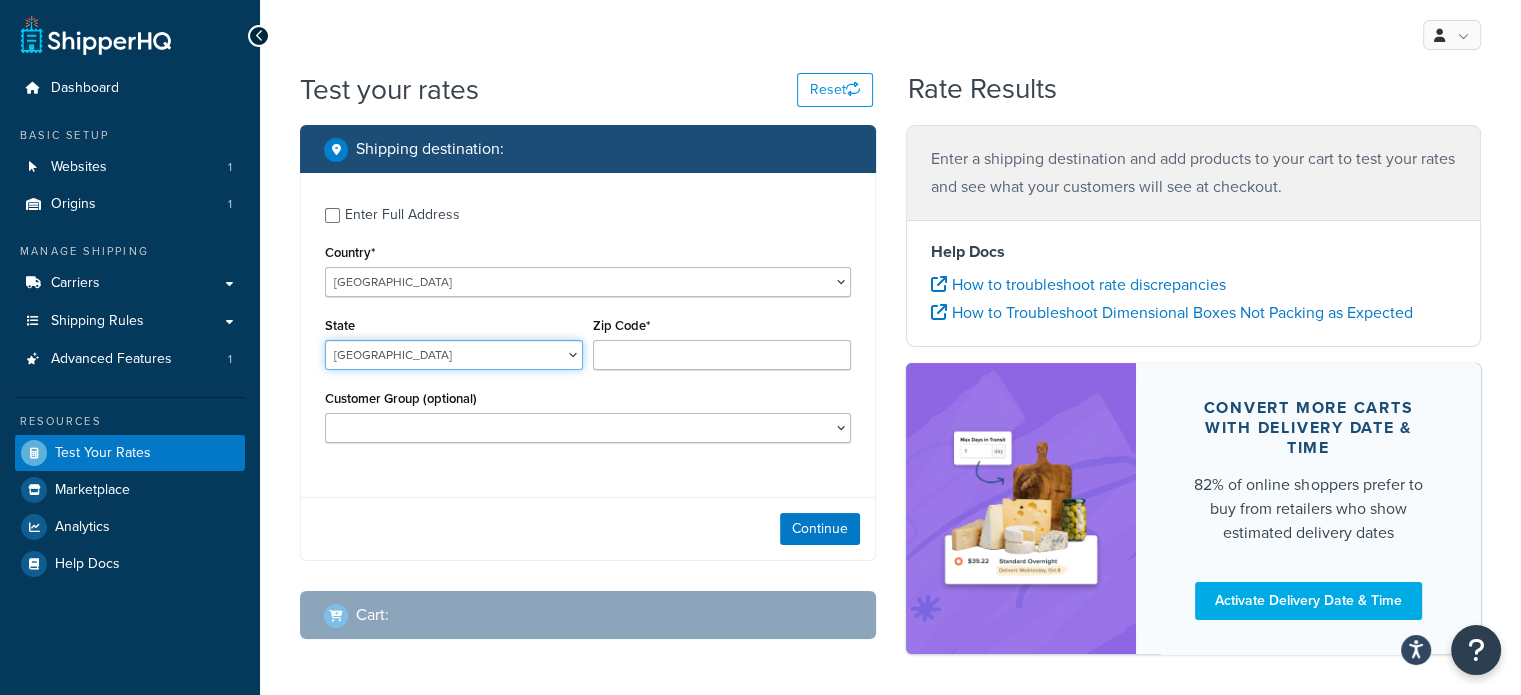 click on "Australian Capital Territory  New South Wales  Northern Territory  Queensland  South Australia  Tasmania  Victoria  Western Australia" at bounding box center [454, 355] 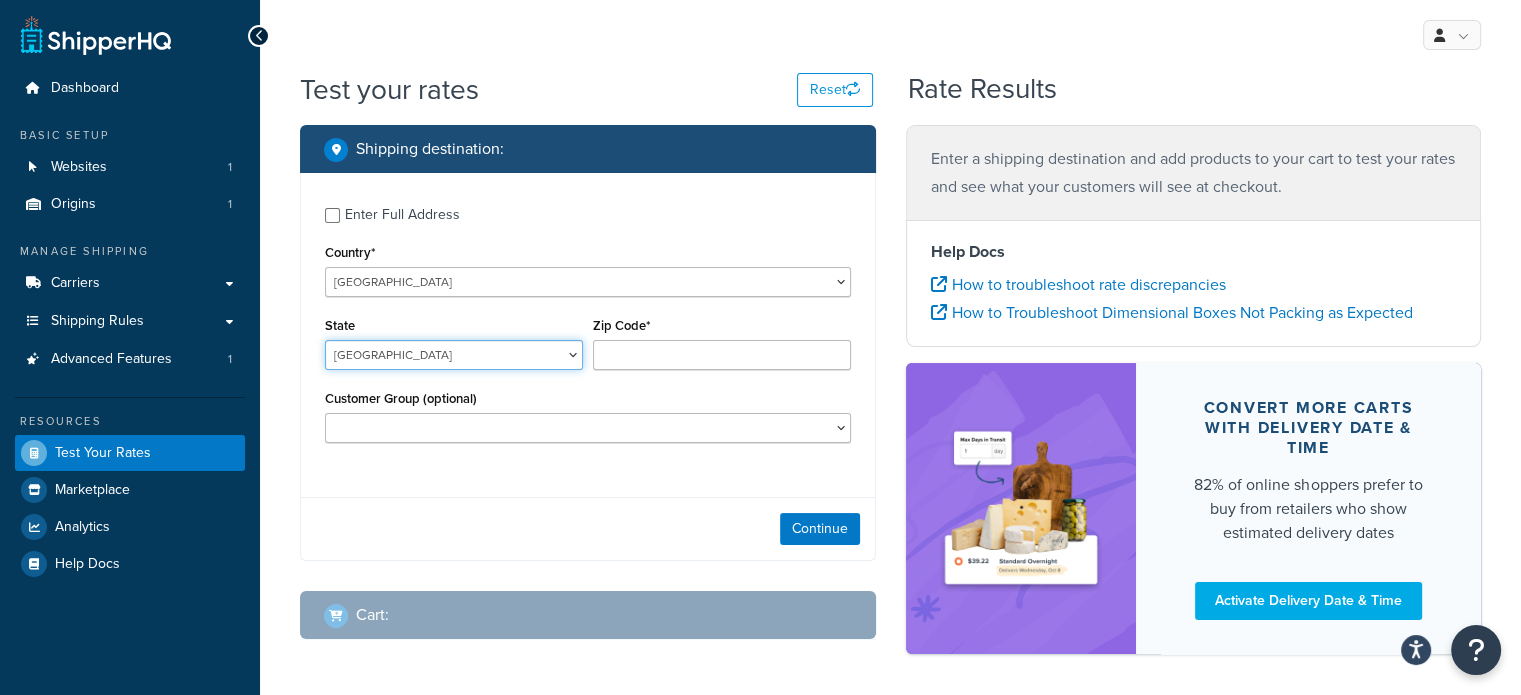 click on "Australian Capital Territory  New South Wales  Northern Territory  Queensland  South Australia  Tasmania  Victoria  Western Australia" at bounding box center (454, 355) 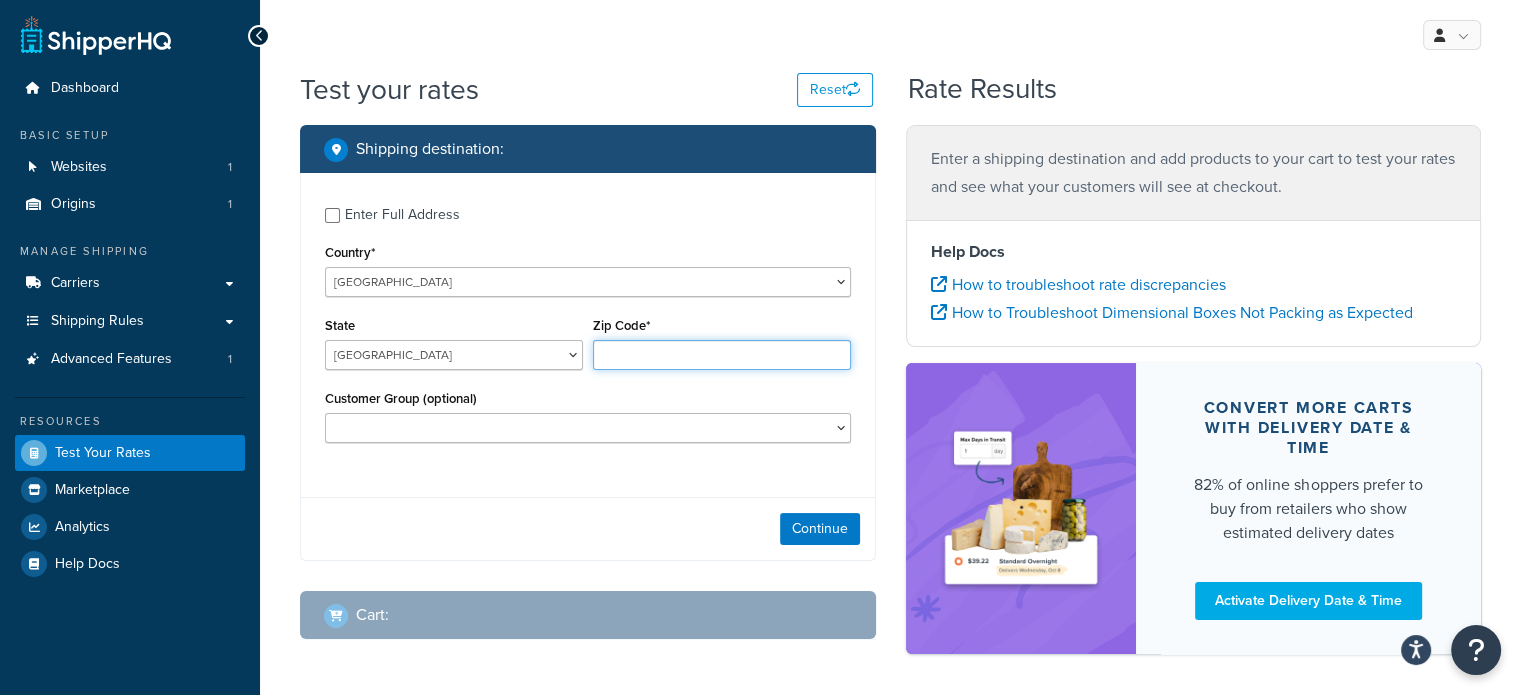 click on "Zip Code*" at bounding box center (722, 355) 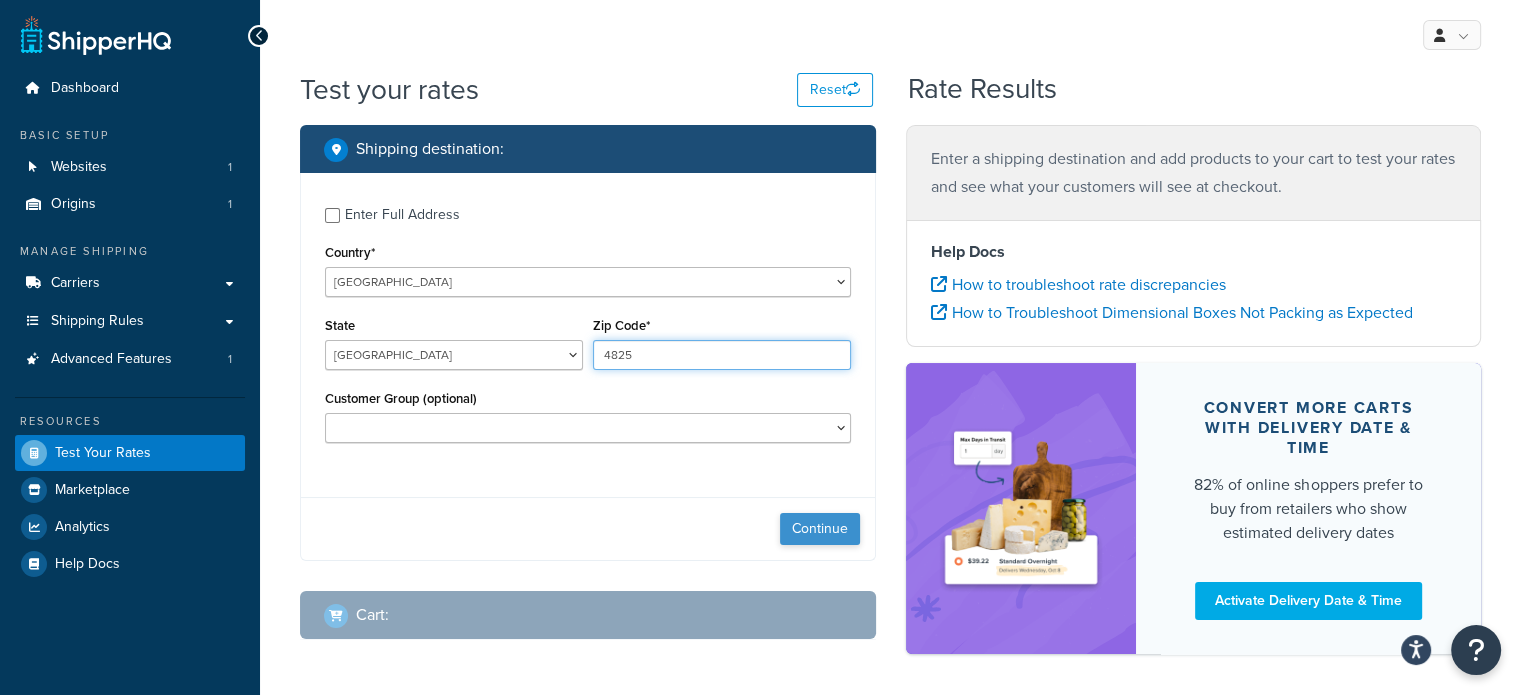 type on "4825" 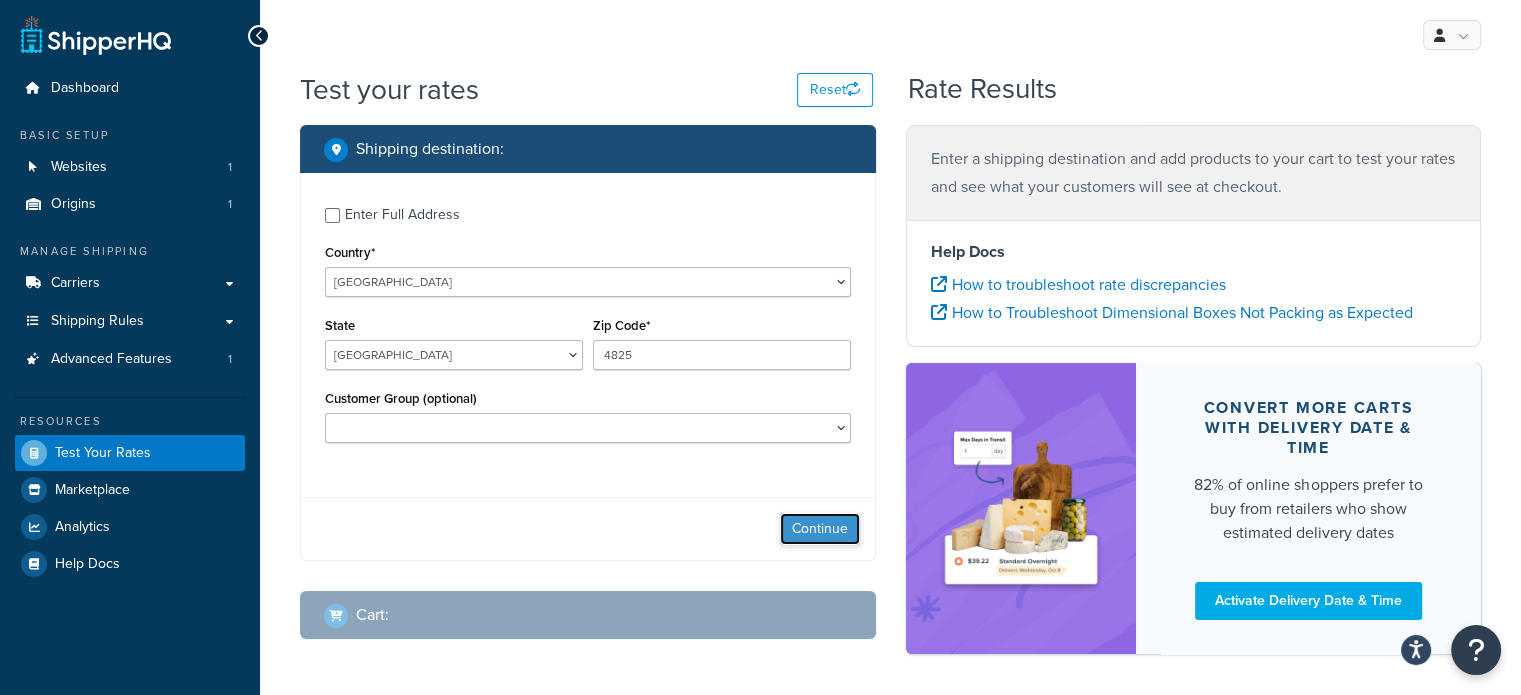 click on "Continue" at bounding box center [820, 529] 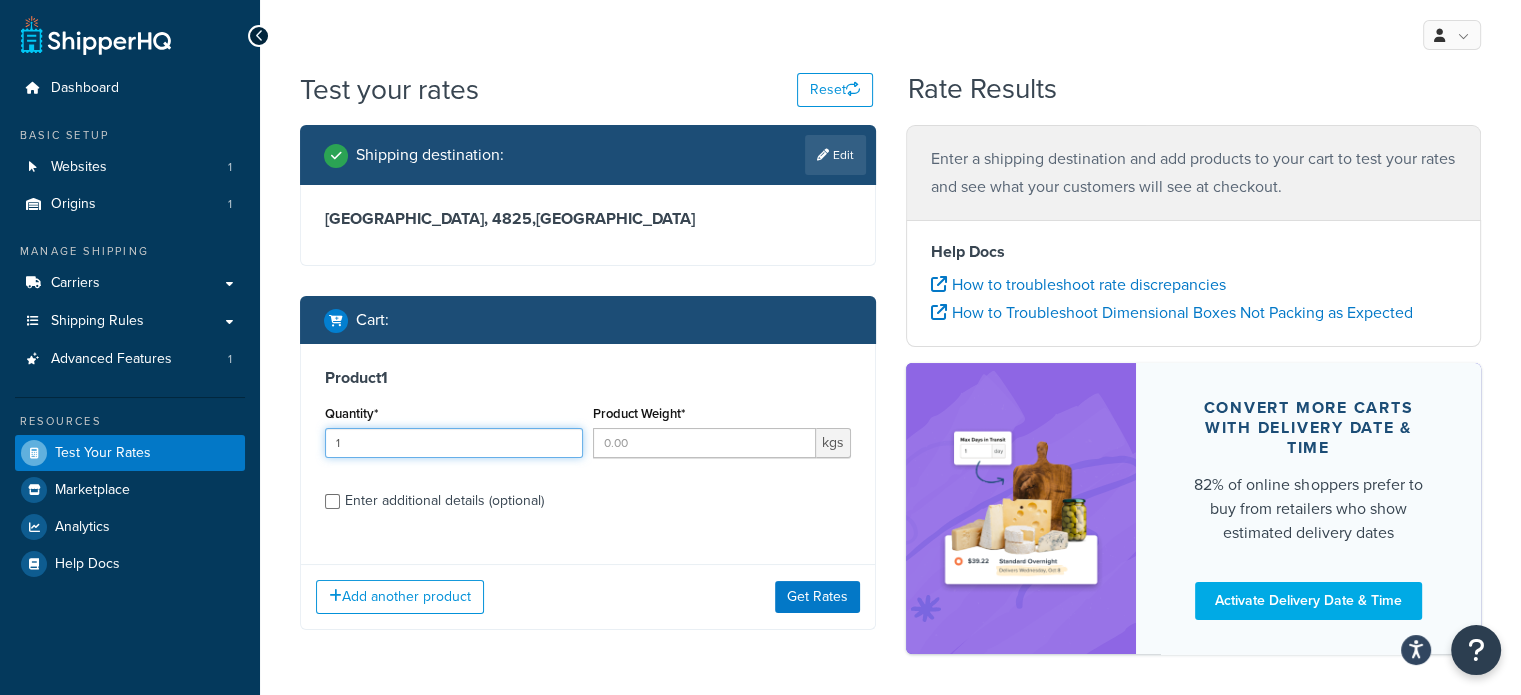drag, startPoint x: 568, startPoint y: 440, endPoint x: 613, endPoint y: 450, distance: 46.09772 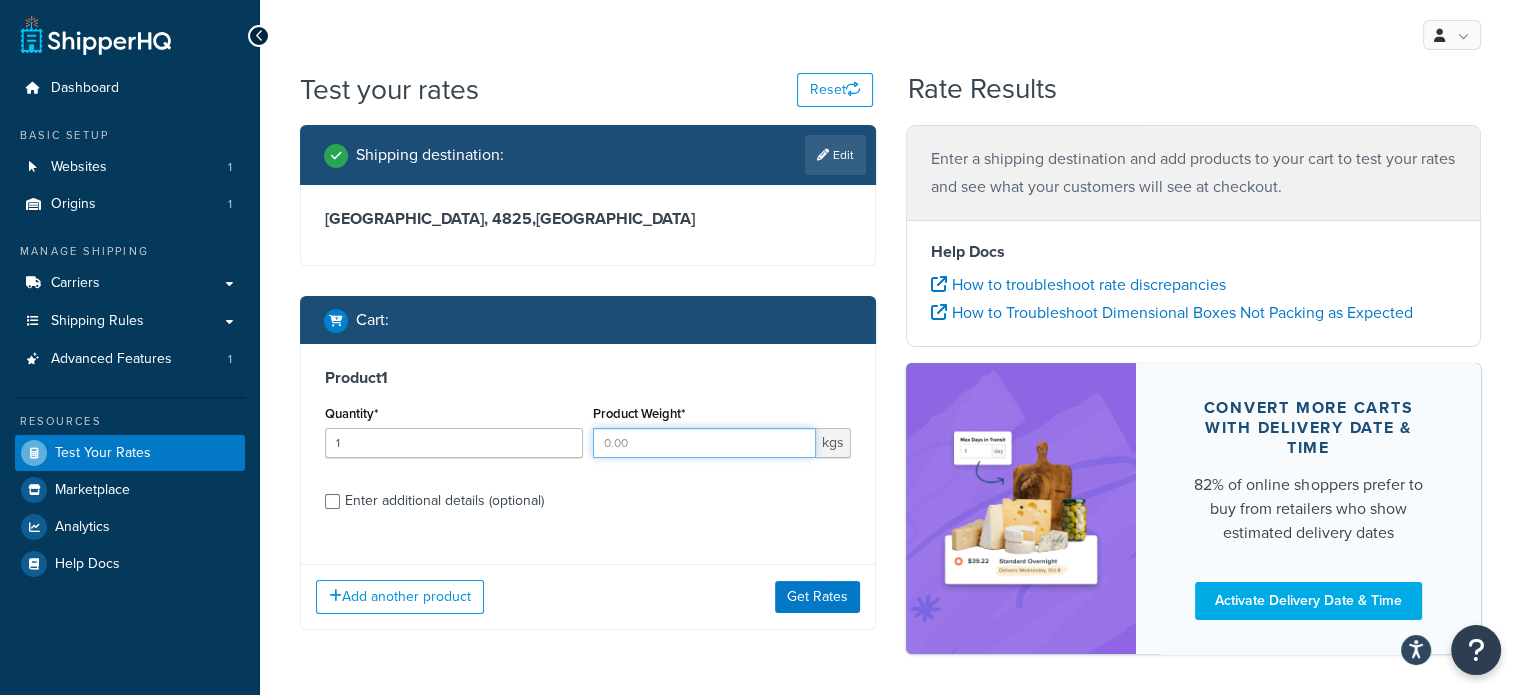 click on "Product Weight*" at bounding box center (704, 443) 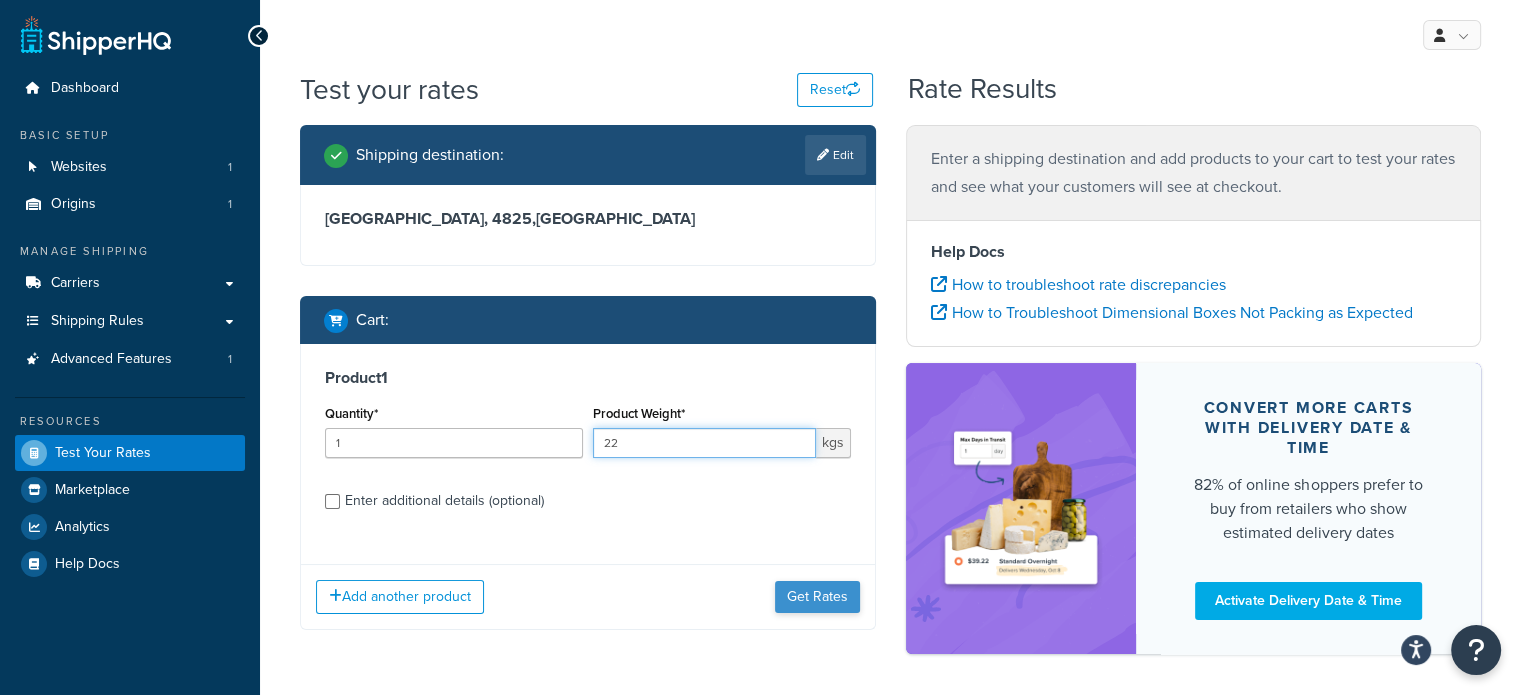 type on "22" 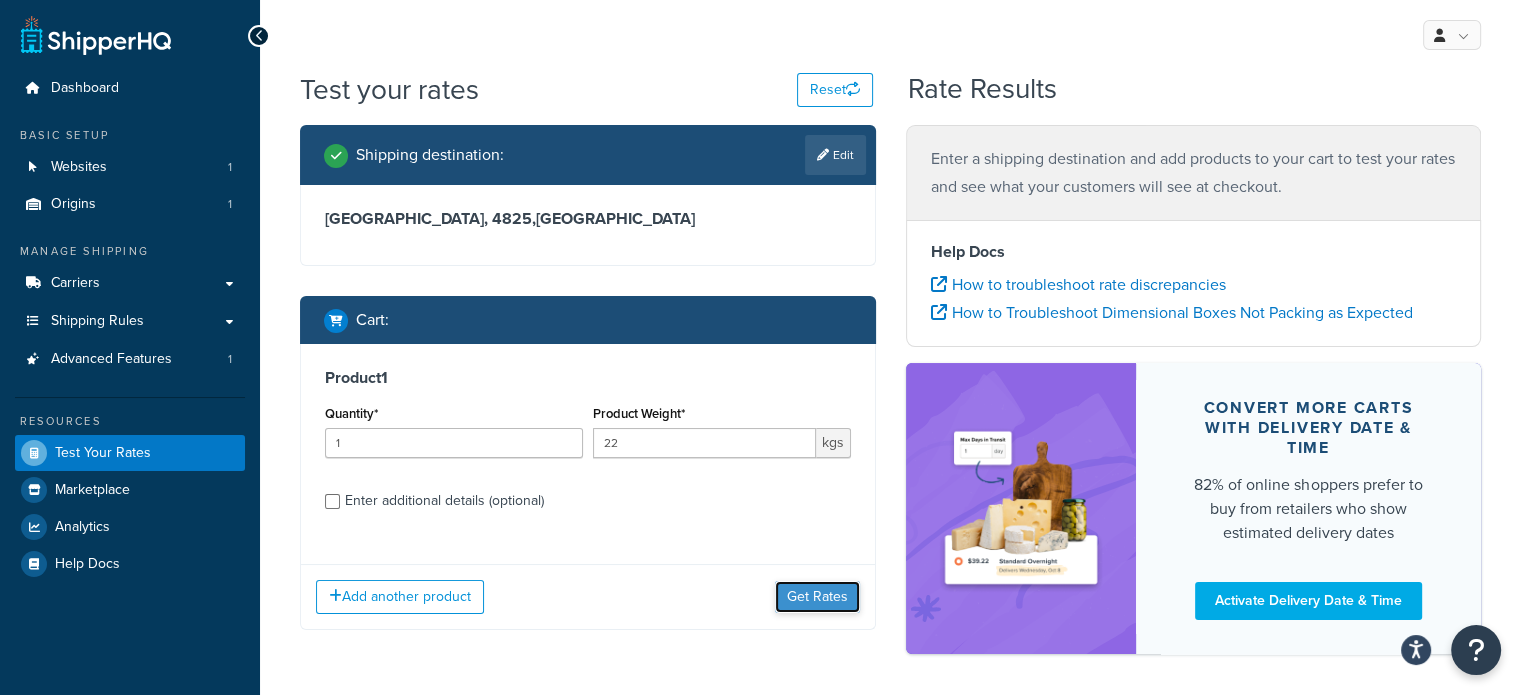 click on "Get Rates" at bounding box center (817, 597) 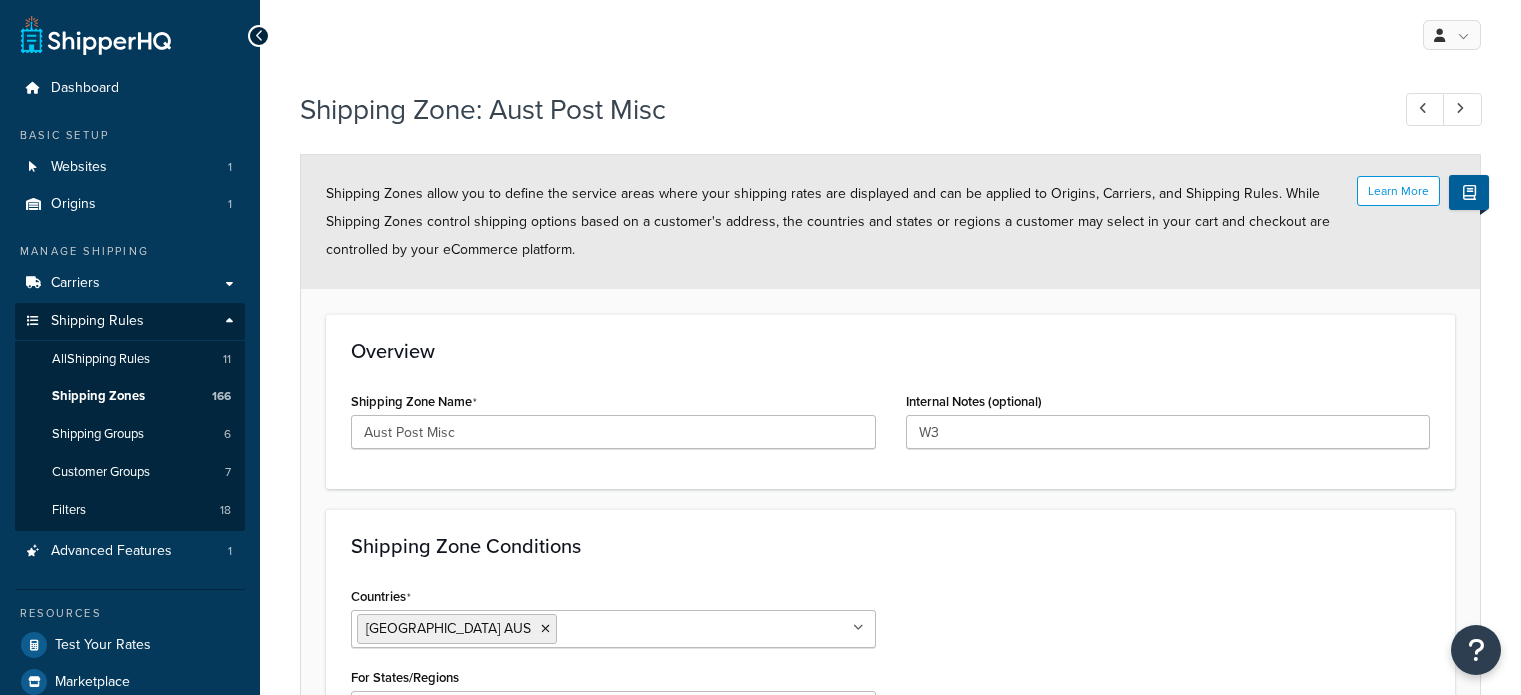 select on "including" 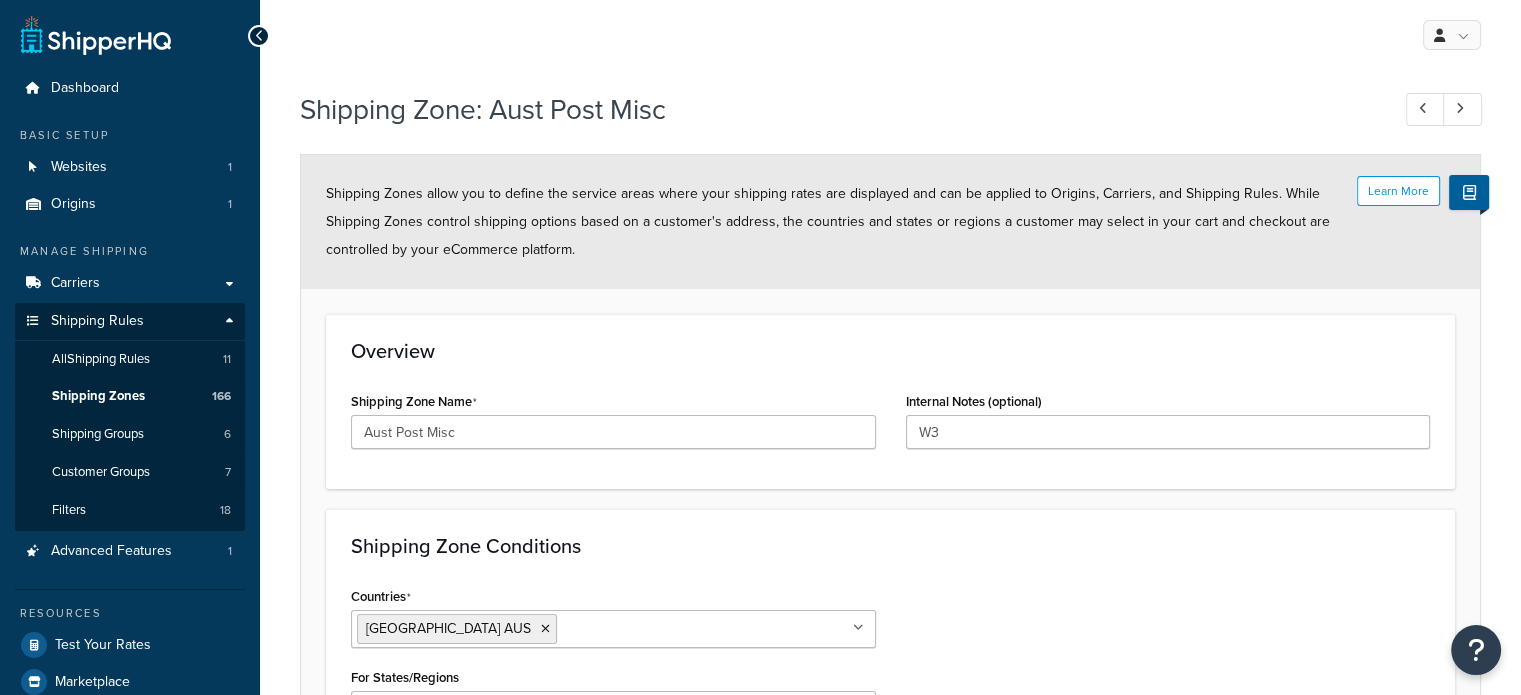 scroll, scrollTop: 0, scrollLeft: 0, axis: both 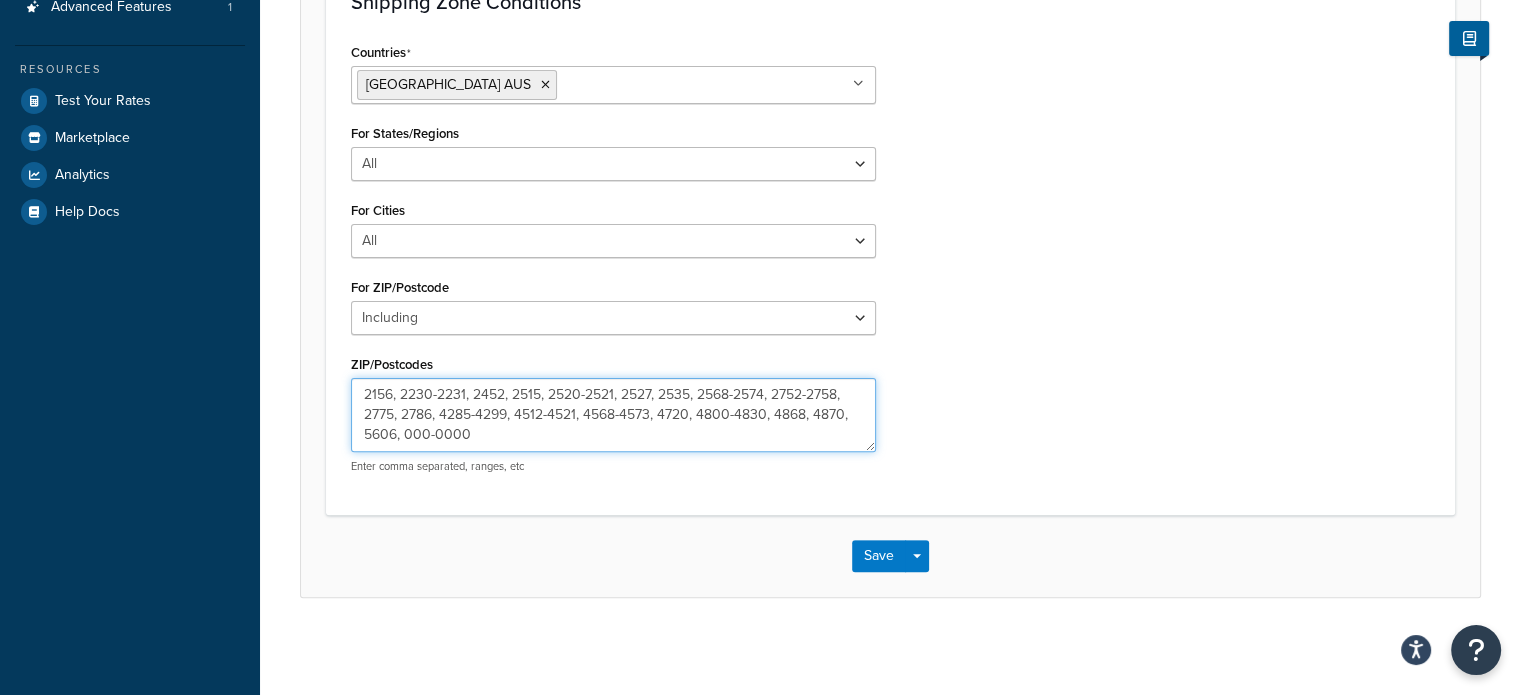 drag, startPoint x: 695, startPoint y: 411, endPoint x: 769, endPoint y: 415, distance: 74.10803 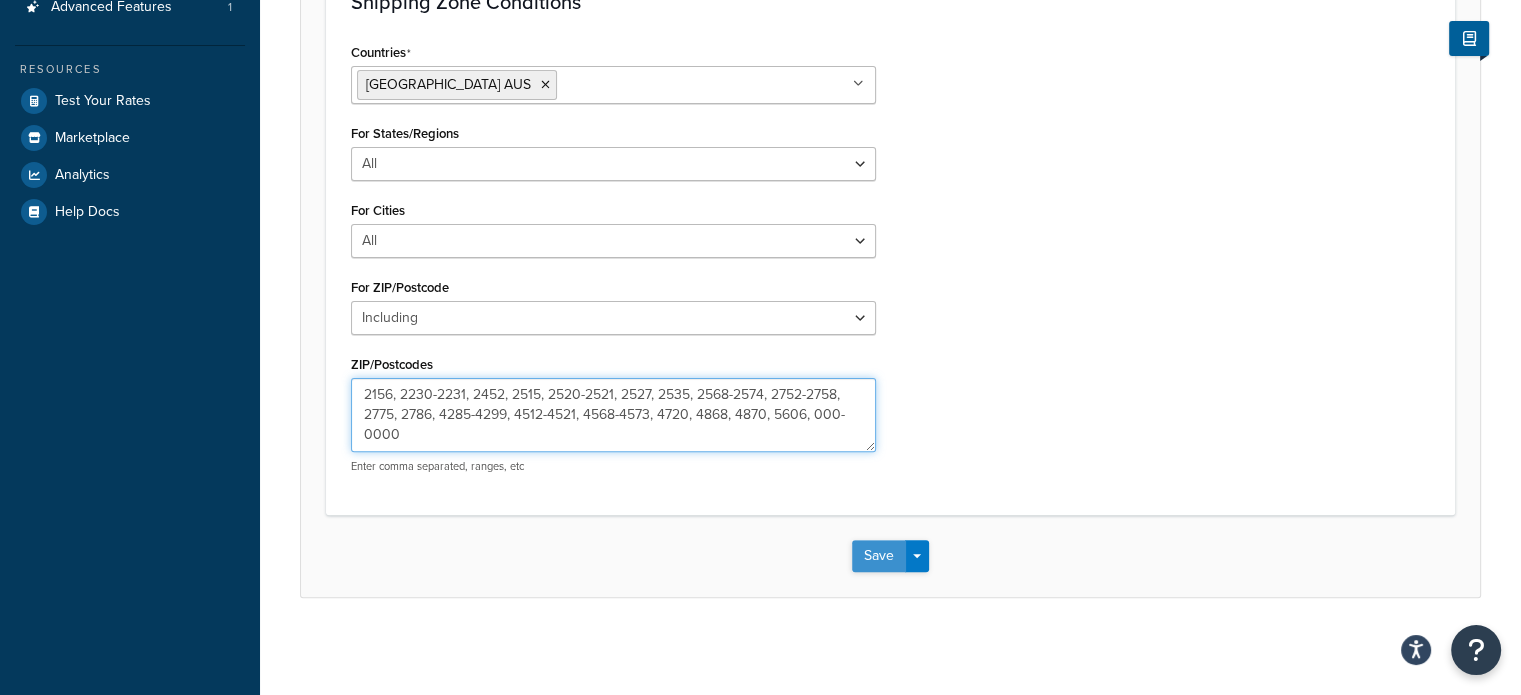 type on "2156, 2230-2231, 2452, 2515, 2520-2521, 2527, 2535, 2568-2574, 2752-2758, 2775, 2786, 4285-4299, 4512-4521, 4568-4573, 4720, 4868, 4870, 5606, 000-0000" 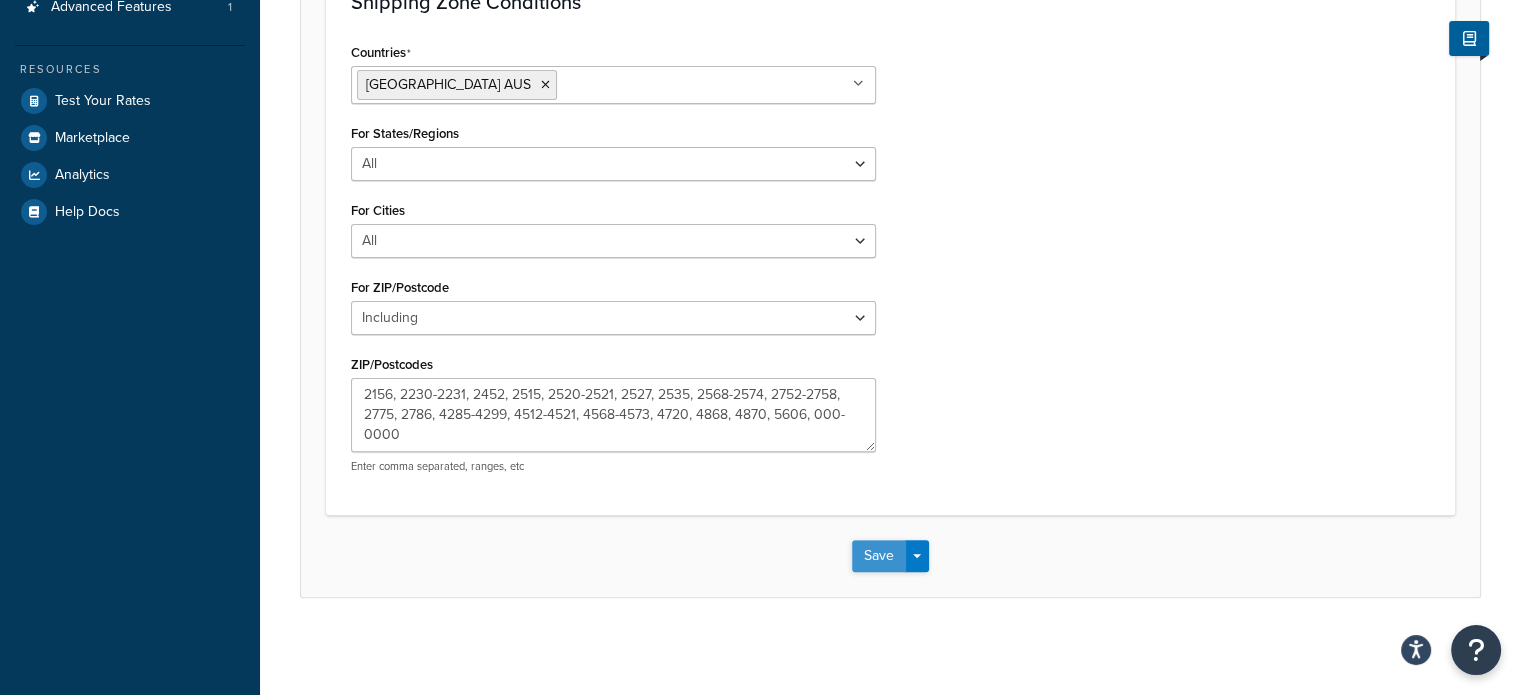 click on "Save" at bounding box center (879, 556) 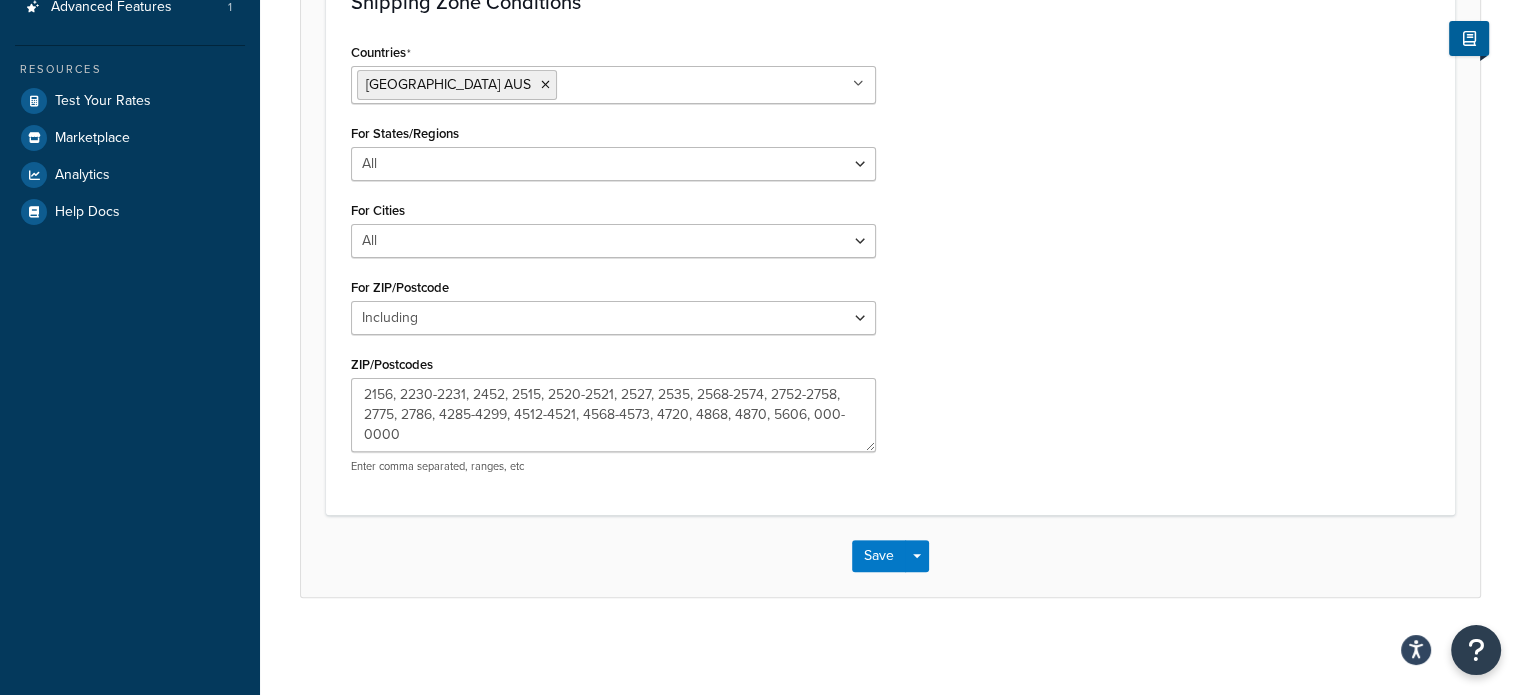 scroll, scrollTop: 0, scrollLeft: 0, axis: both 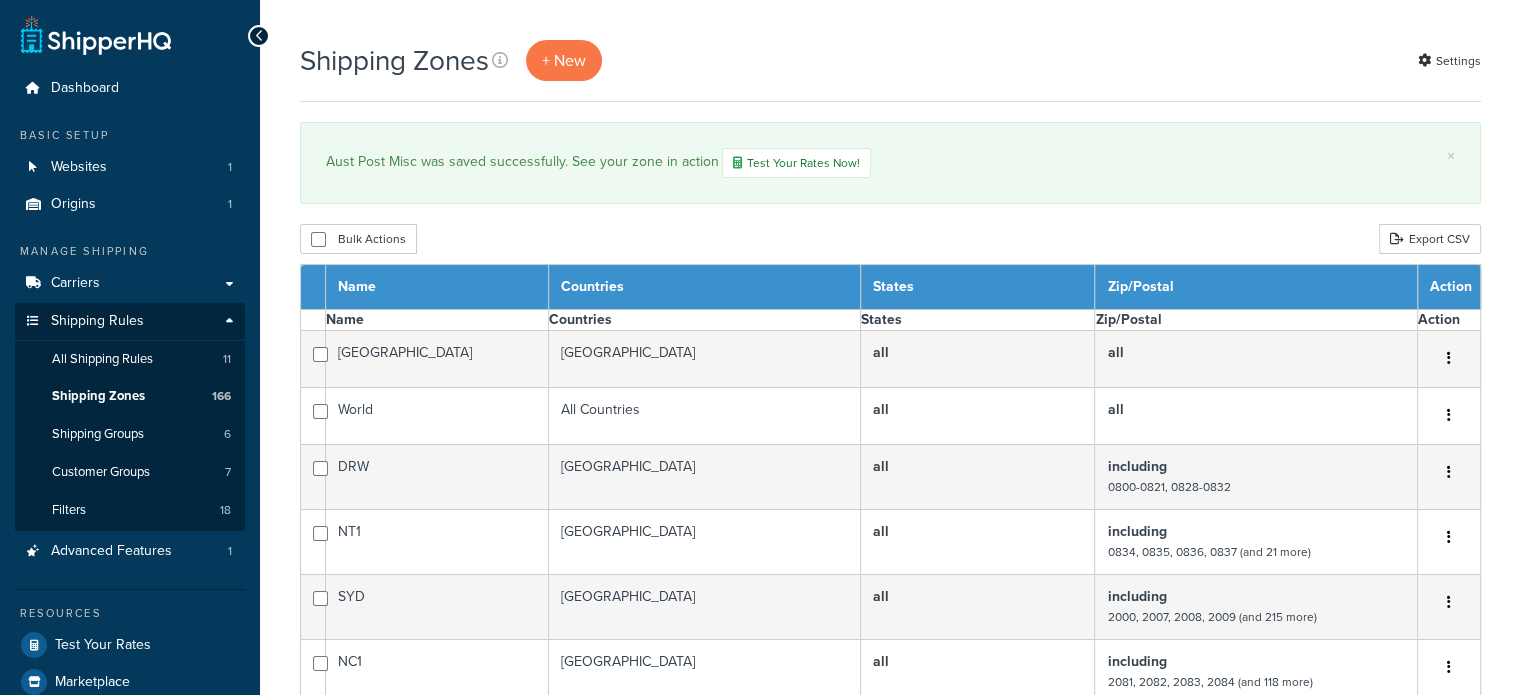 select on "15" 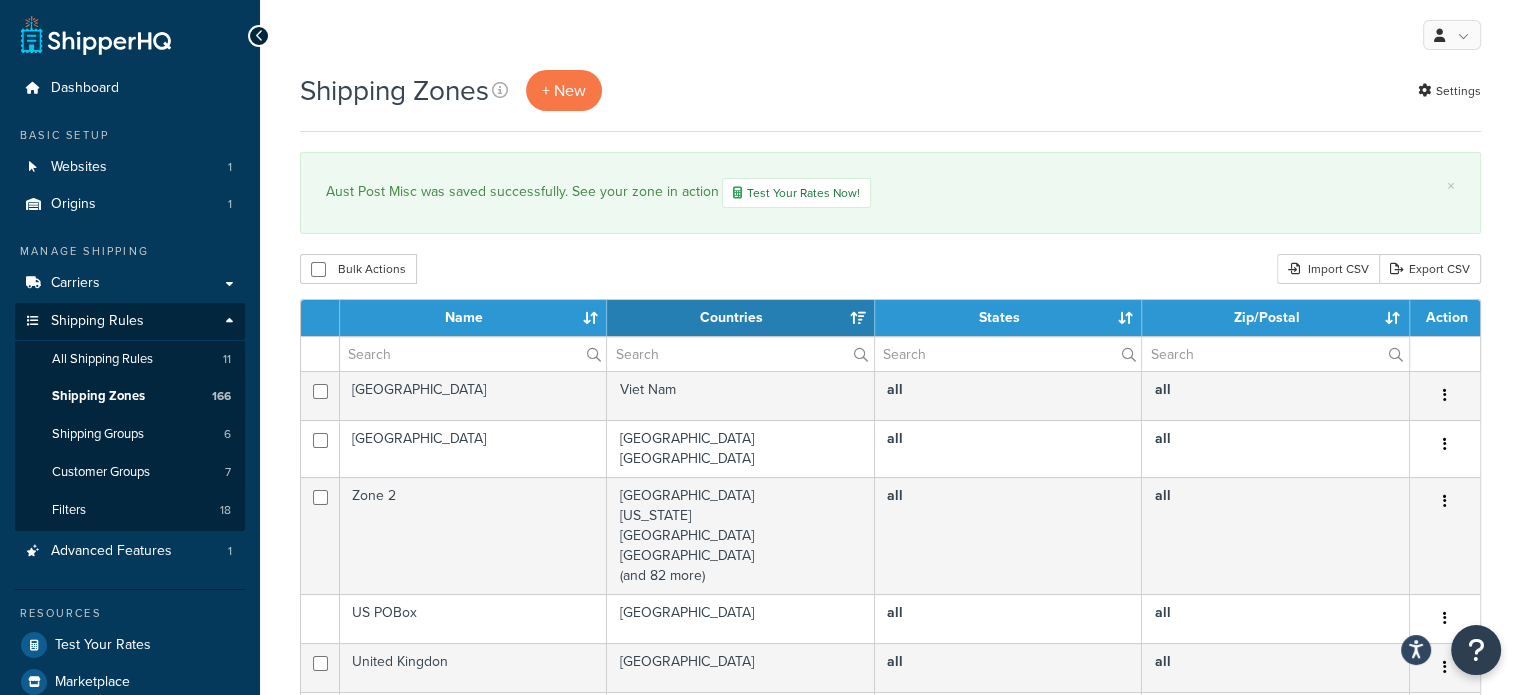 scroll, scrollTop: 0, scrollLeft: 0, axis: both 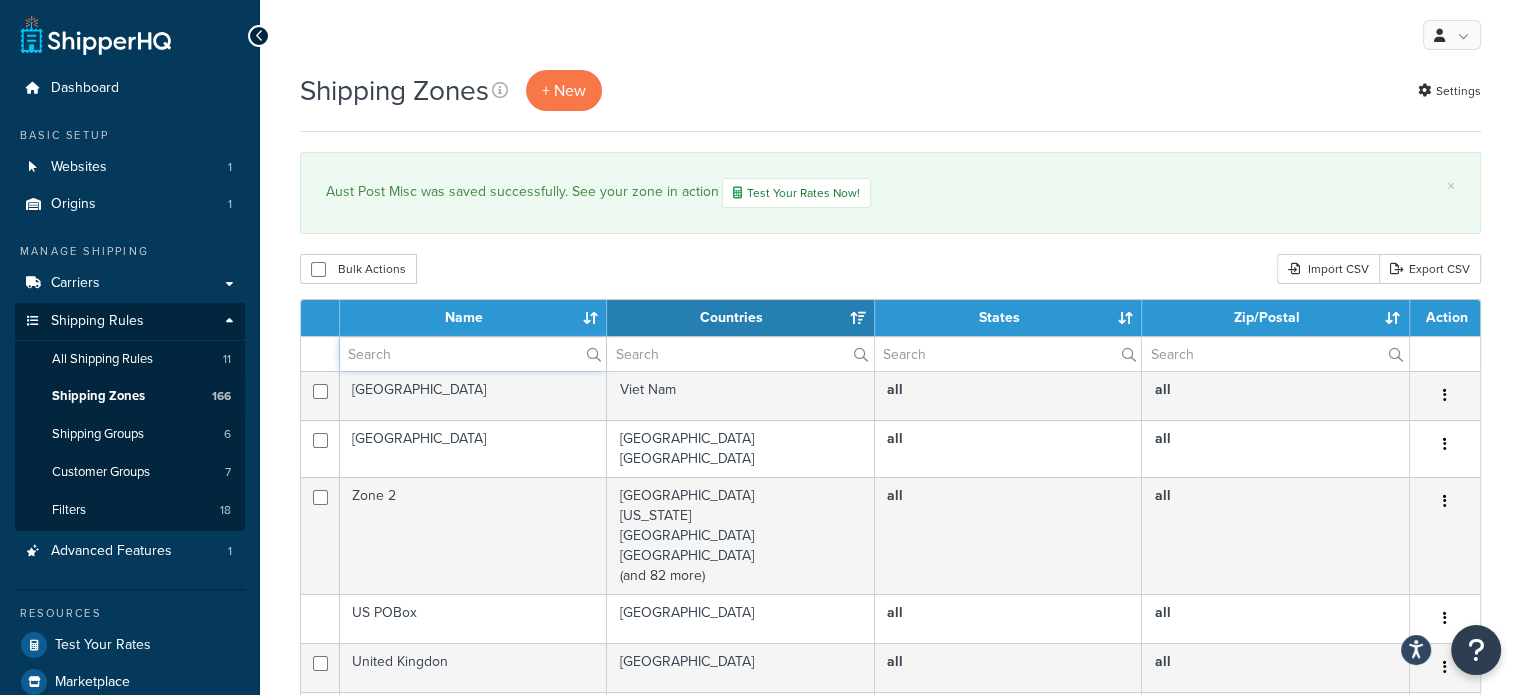 click at bounding box center (473, 354) 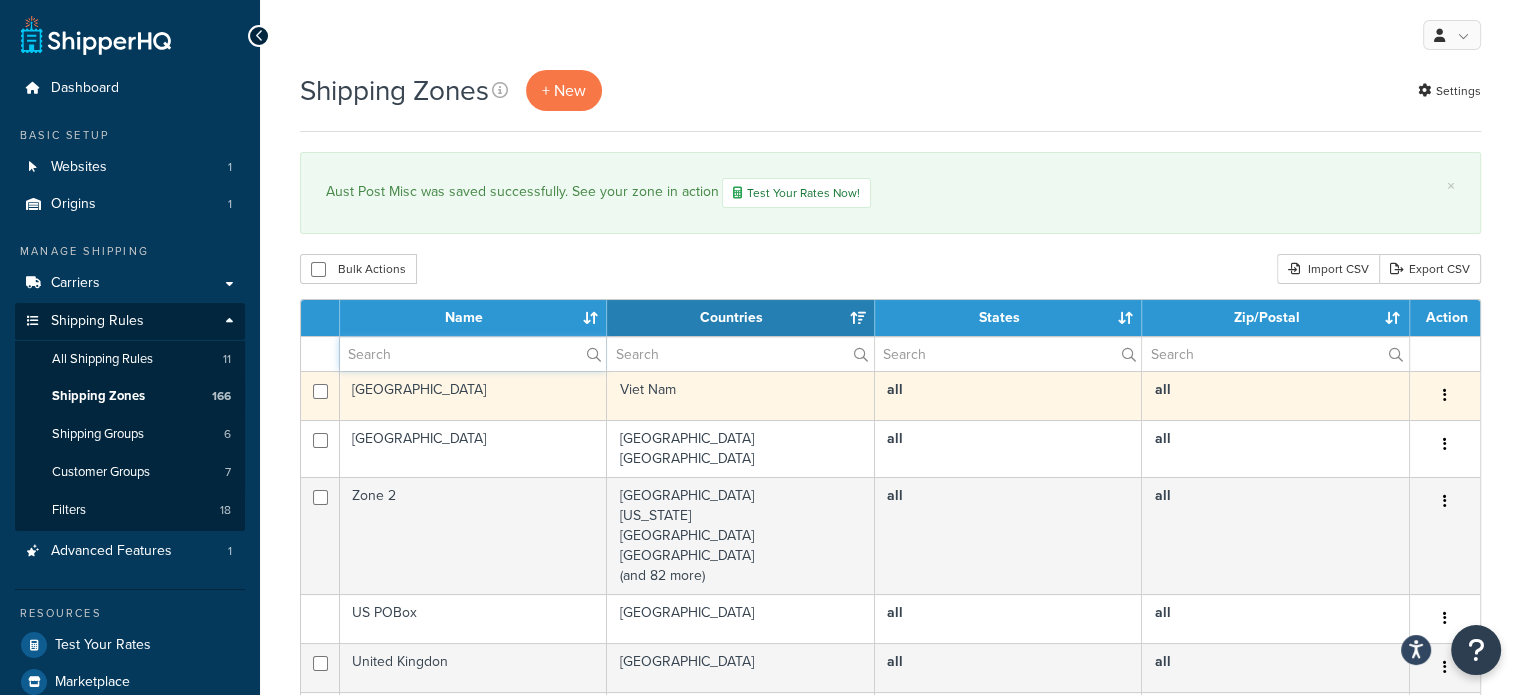 type on "aust post" 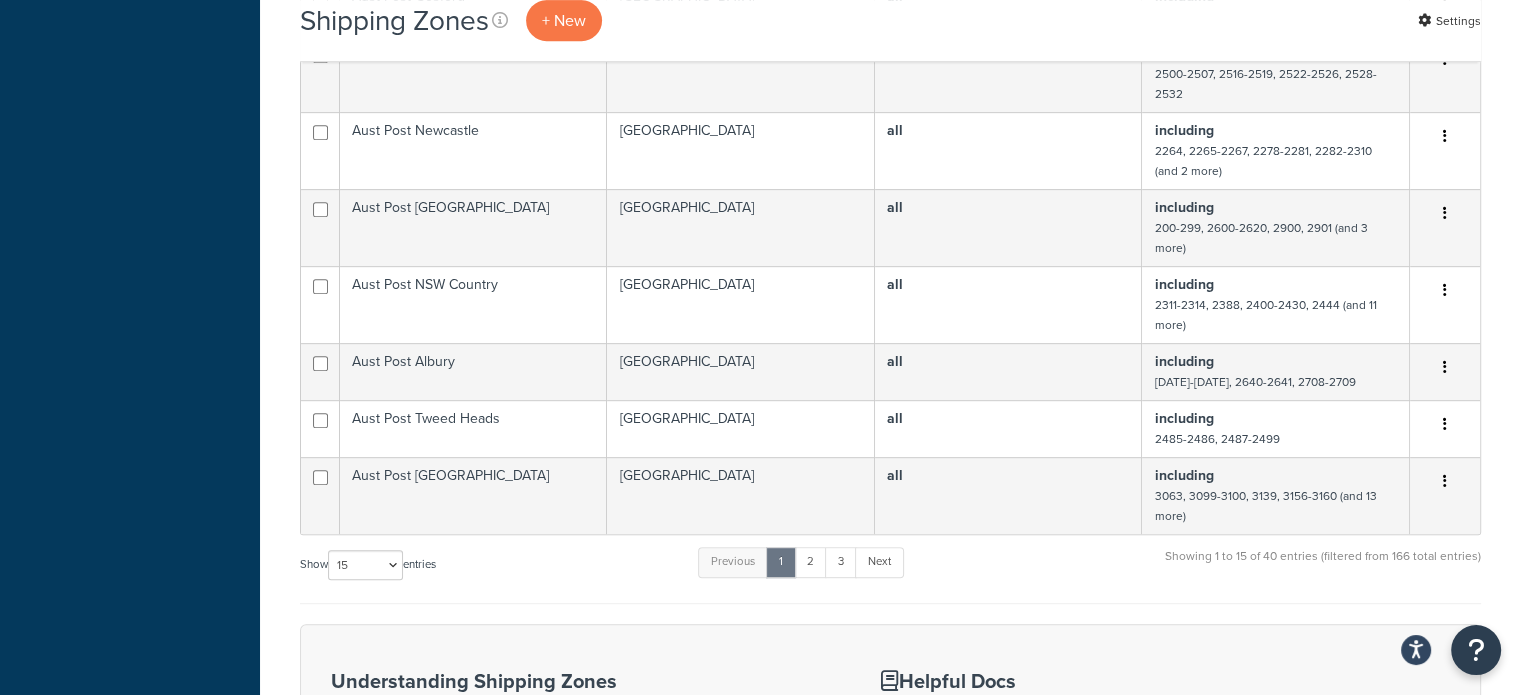 scroll, scrollTop: 1100, scrollLeft: 0, axis: vertical 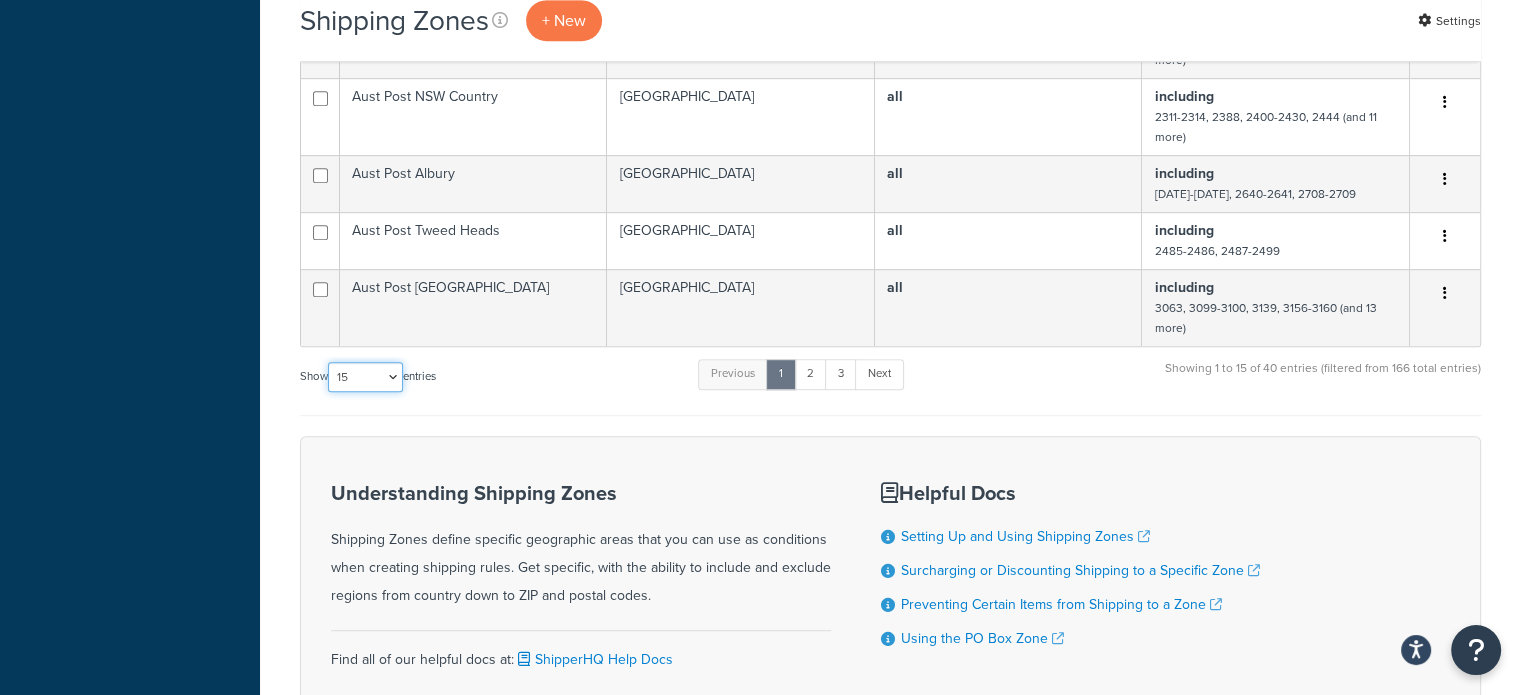 click on "10 15 25 50 100" at bounding box center [365, 377] 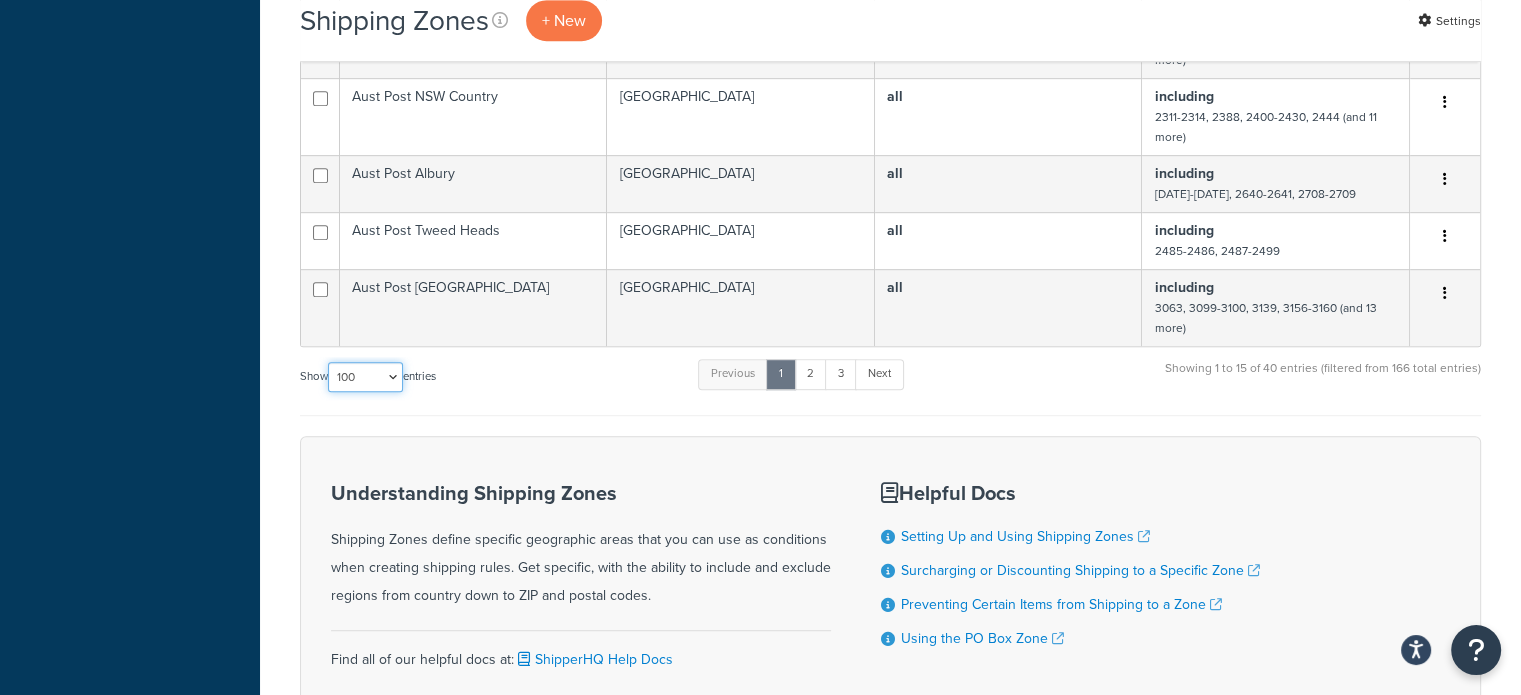 click on "10 15 25 50 100" at bounding box center (365, 377) 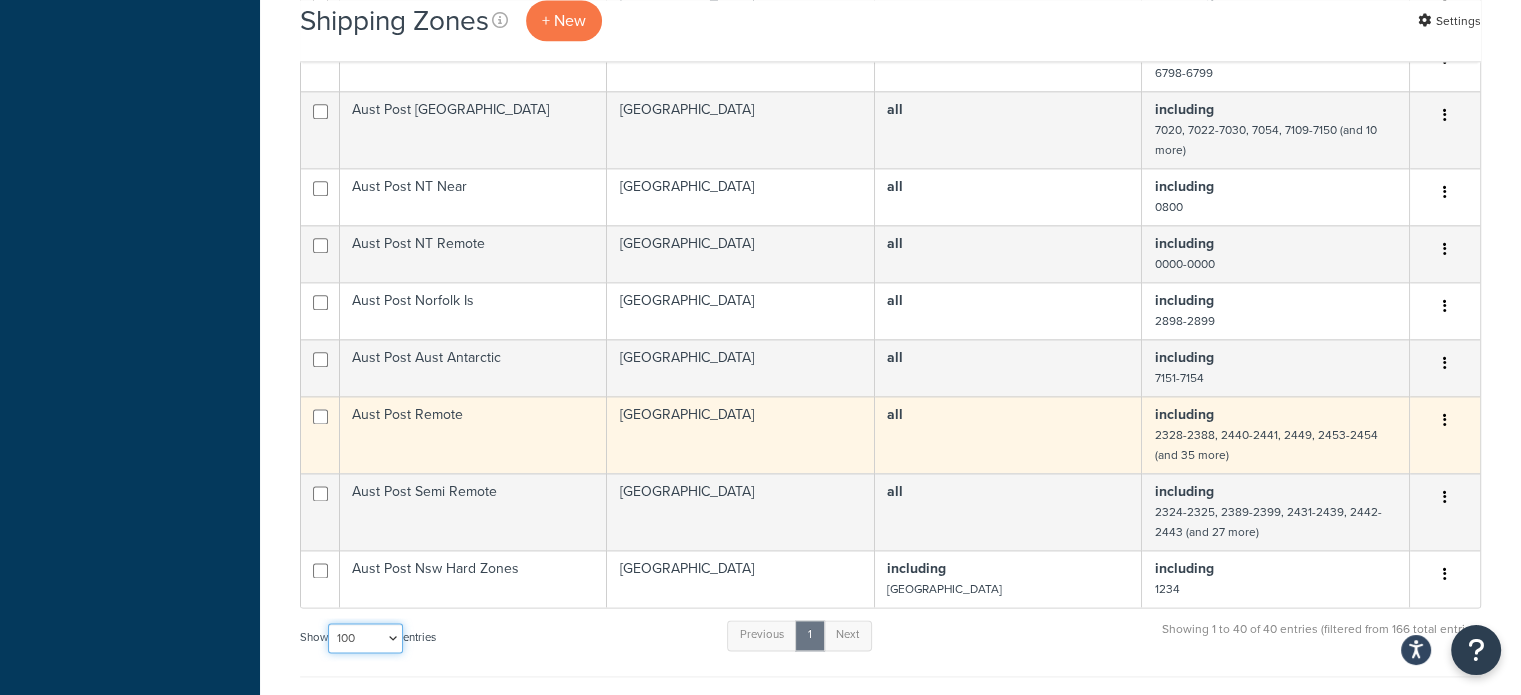 scroll, scrollTop: 2500, scrollLeft: 0, axis: vertical 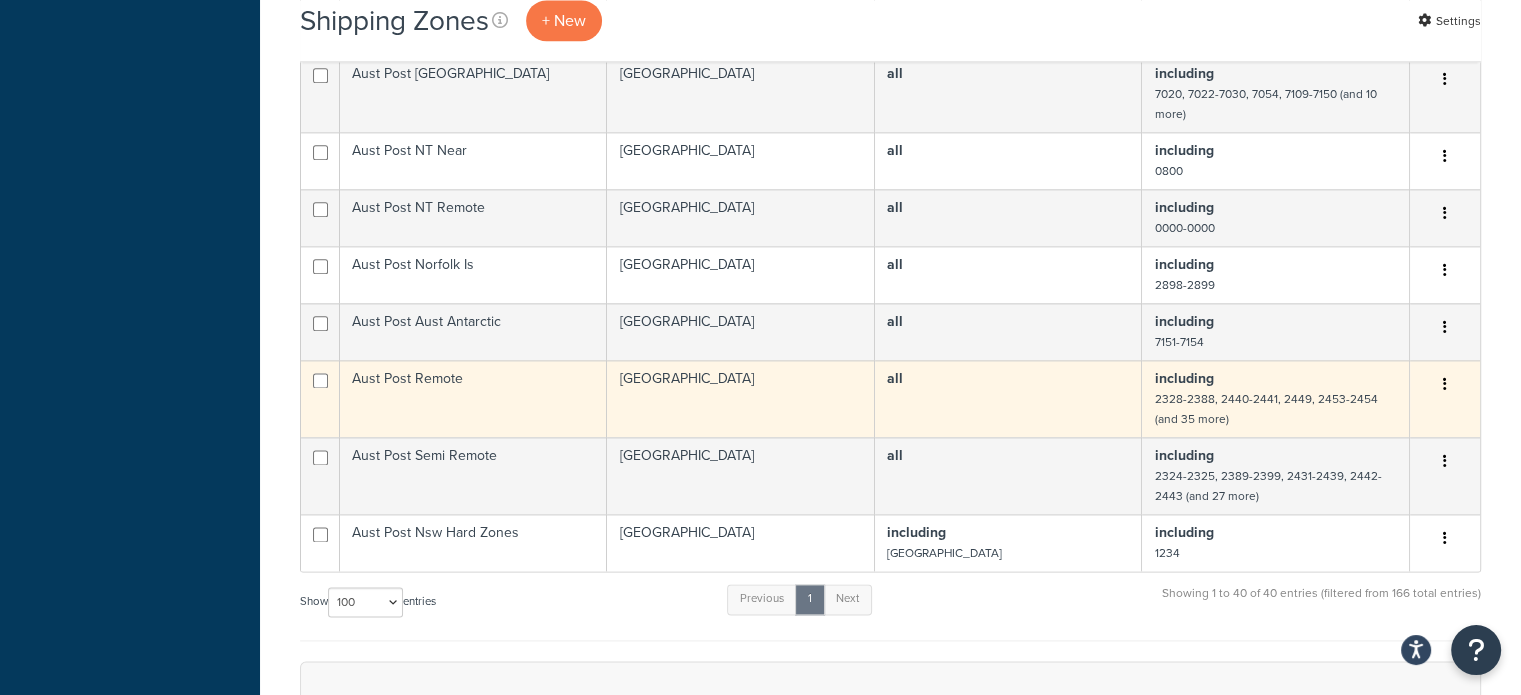 click on "Aust Post Remote" at bounding box center [473, 398] 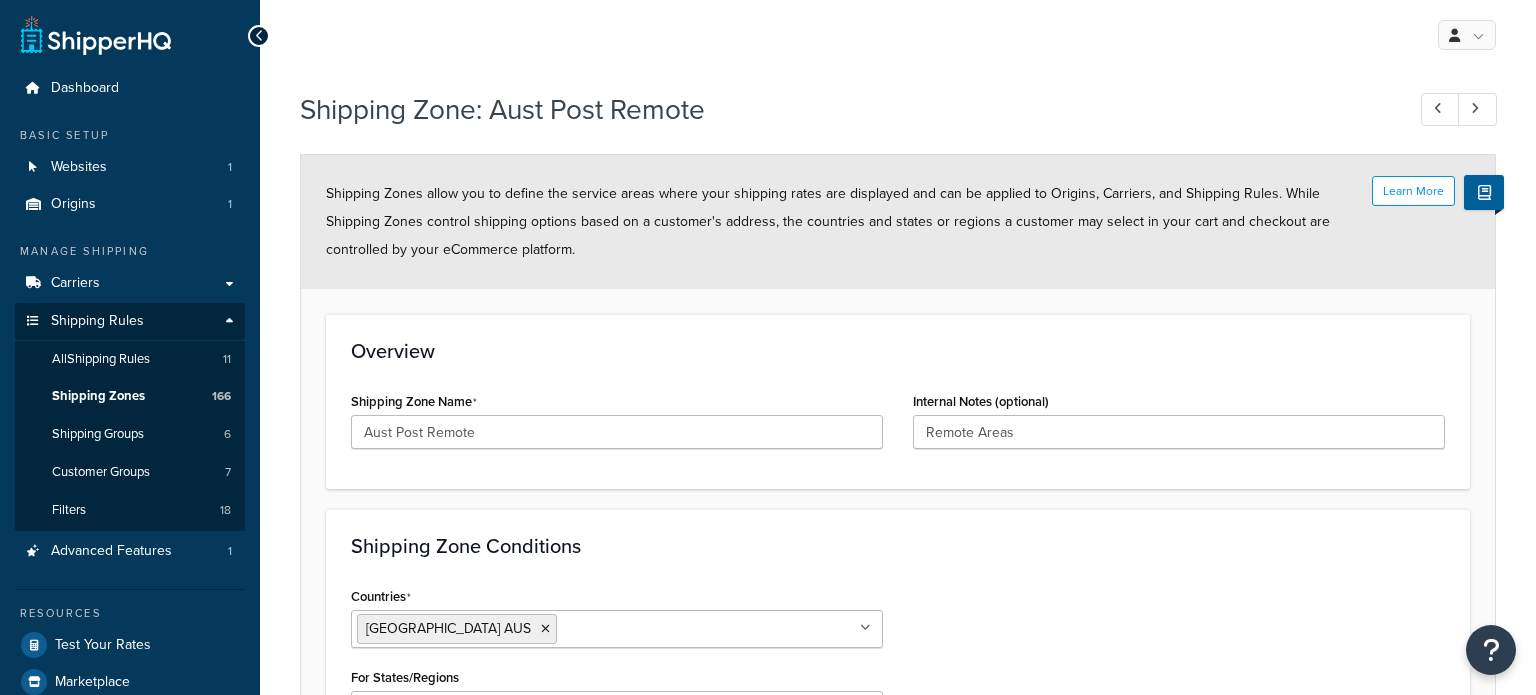 select on "including" 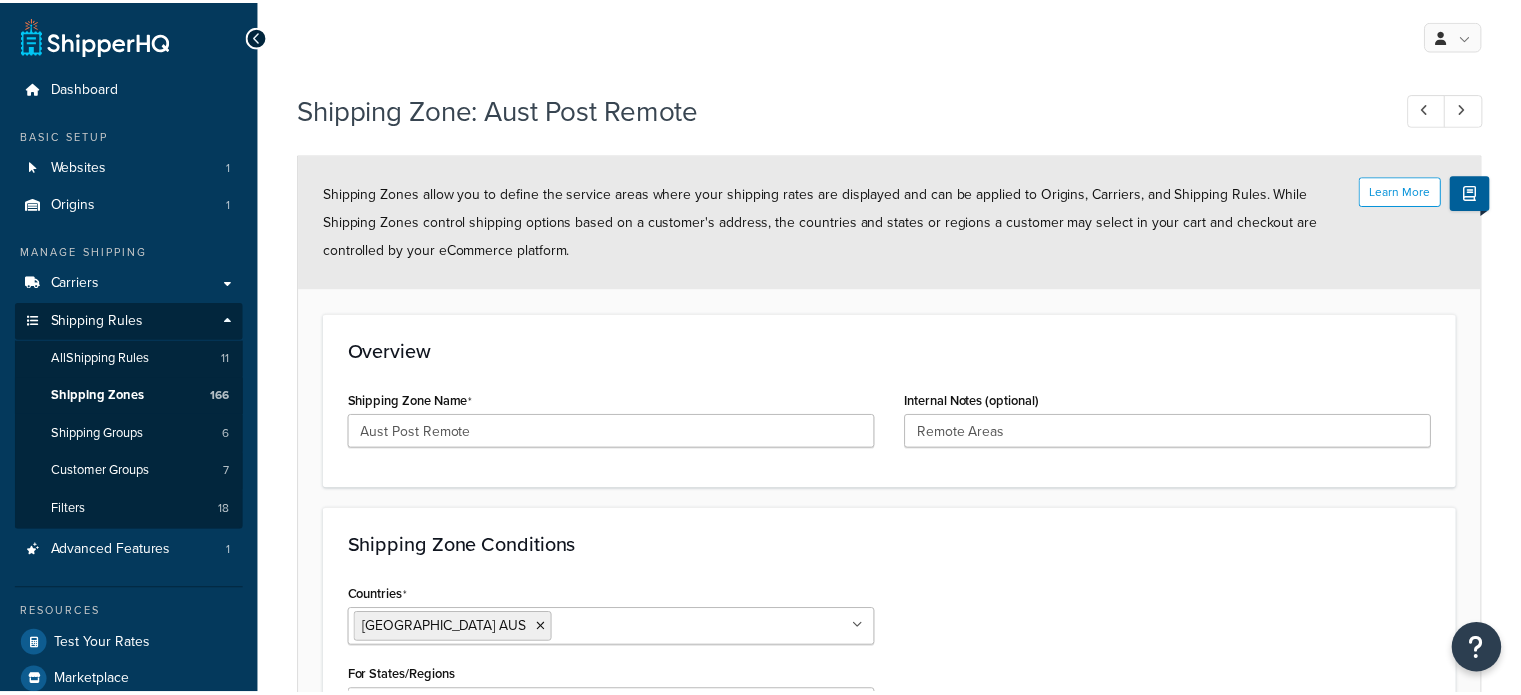 scroll, scrollTop: 0, scrollLeft: 0, axis: both 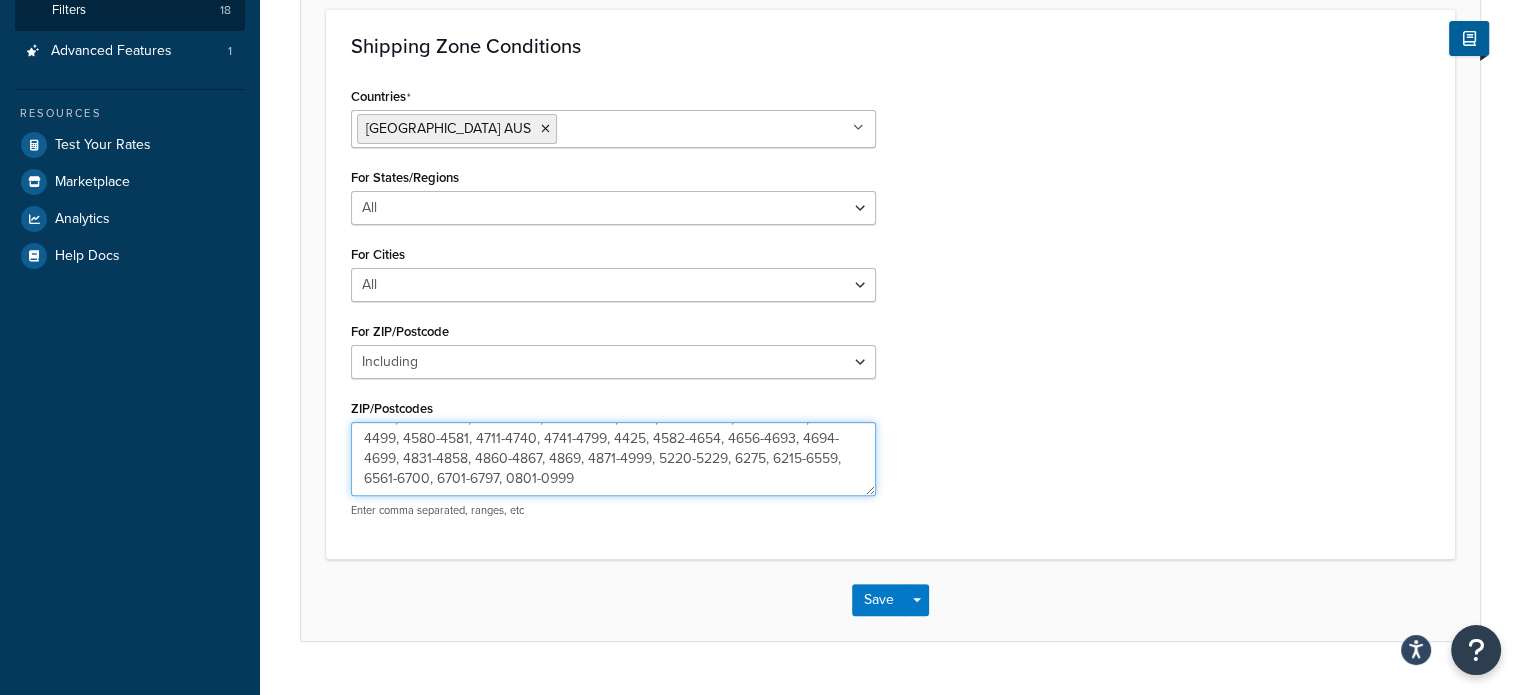 click on "2328-2388, 2440-2441, 2449, 2453-2454, 2536-2554, 2575-2577, 2621-2639, 2644-2646, 2649, 2651-2707, 2710-2714, 2716, 2720-2730, 2787-2800, 2801-2879, 4309-4314, 4351-4354, 4356-4365, 4390, 4409-4424, 4426-4453, 4454-4499, 4580-4581, 4711-4740, 4741-4799, 4425, 4582-4654, 4656-4693, 4694-4699, 4831-4858, 4860-4867, 4869, 4871-4999, 5220-5229, 6275, 6215-6559, 6561-6700, 6701-6797, 0801-0999" at bounding box center (613, 459) 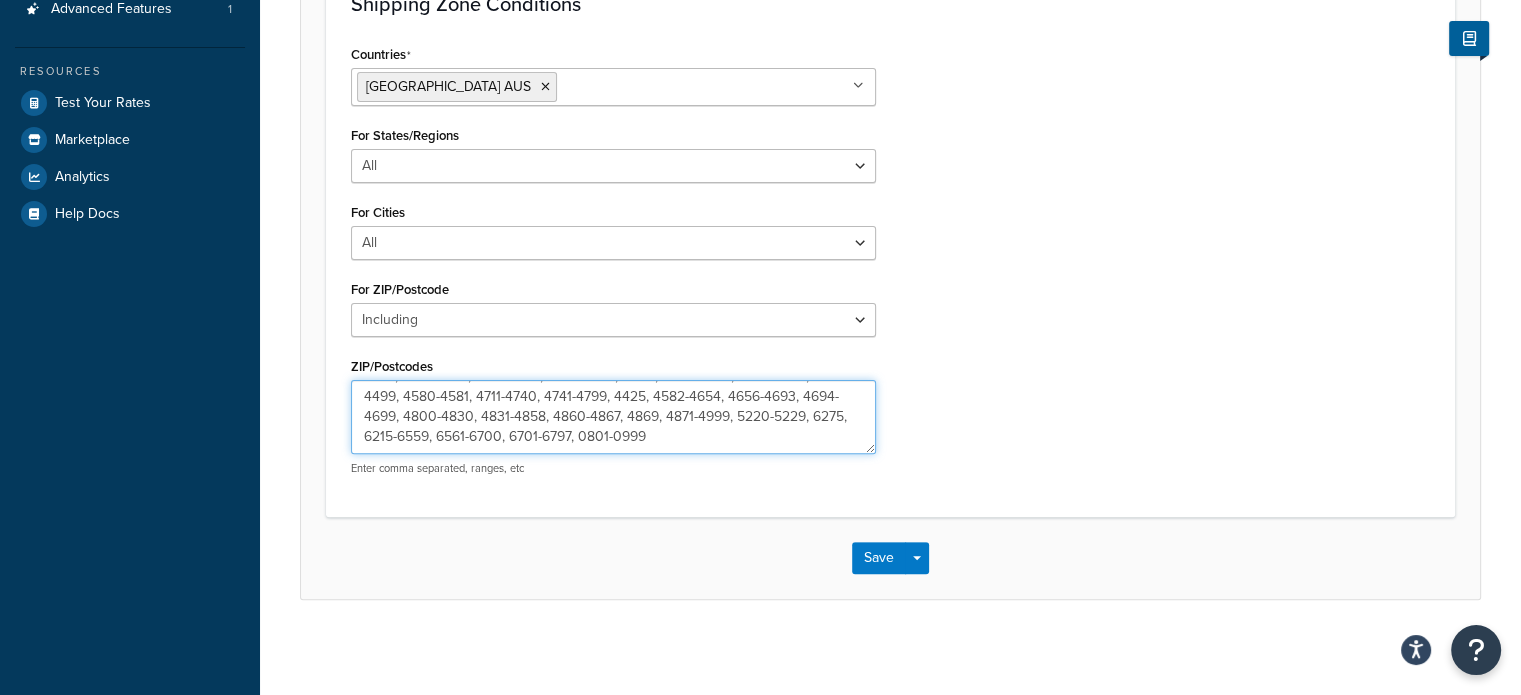 scroll, scrollTop: 544, scrollLeft: 0, axis: vertical 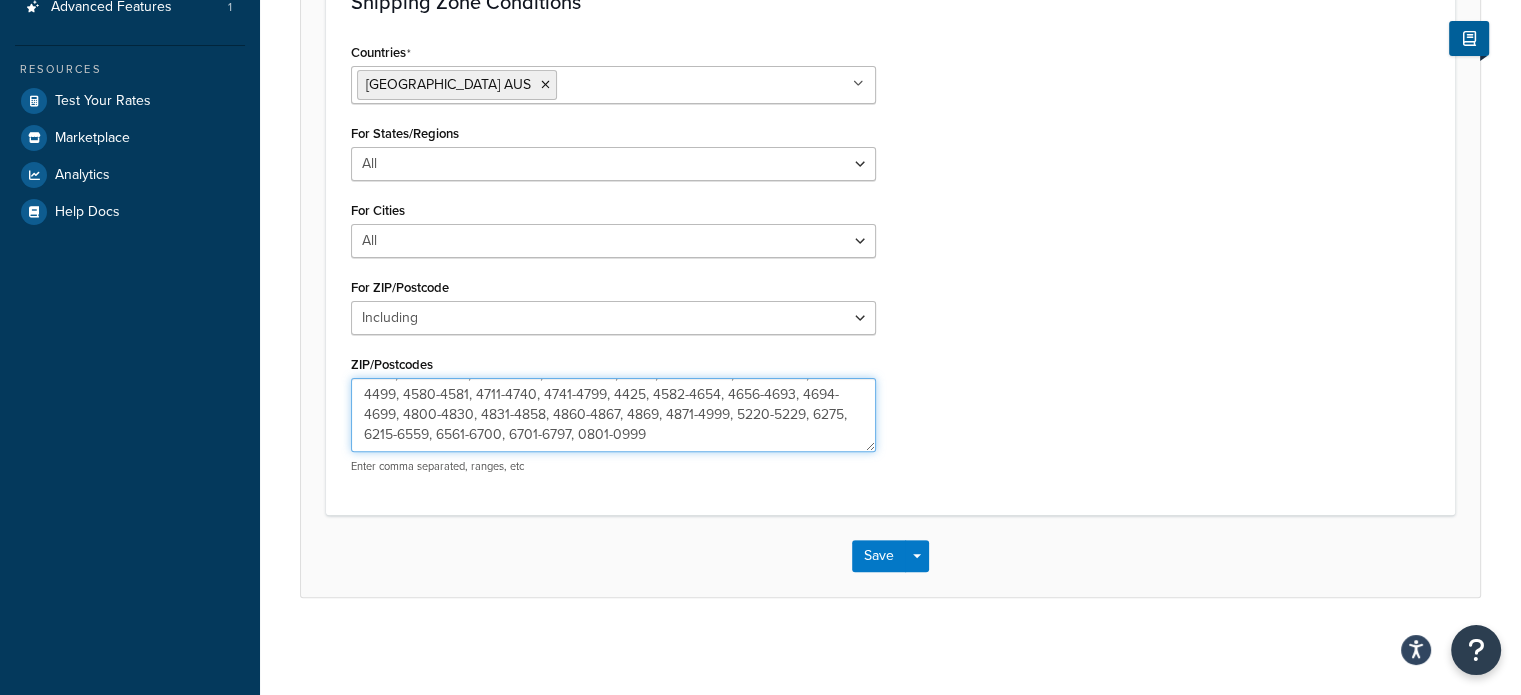 click on "2328-2388, 2440-2441, 2449, 2453-2454, 2536-2554, 2575-2577, 2621-2639, 2644-2646, 2649, 2651-2707, 2710-2714, 2716, 2720-2730, 2787-2800, 2801-2879, 4309-4314, 4351-4354, 4356-4365, 4390, 4409-4424, 4426-4453, 4454-4499, 4580-4581, 4711-4740, 4741-4799, 4425, 4582-4654, 4656-4693, 4694-4699, 4800-4830, 4831-4858, 4860-4867, 4869, 4871-4999, 5220-5229, 6275, 6215-6559, 6561-6700, 6701-6797, 0801-0999" at bounding box center [613, 415] 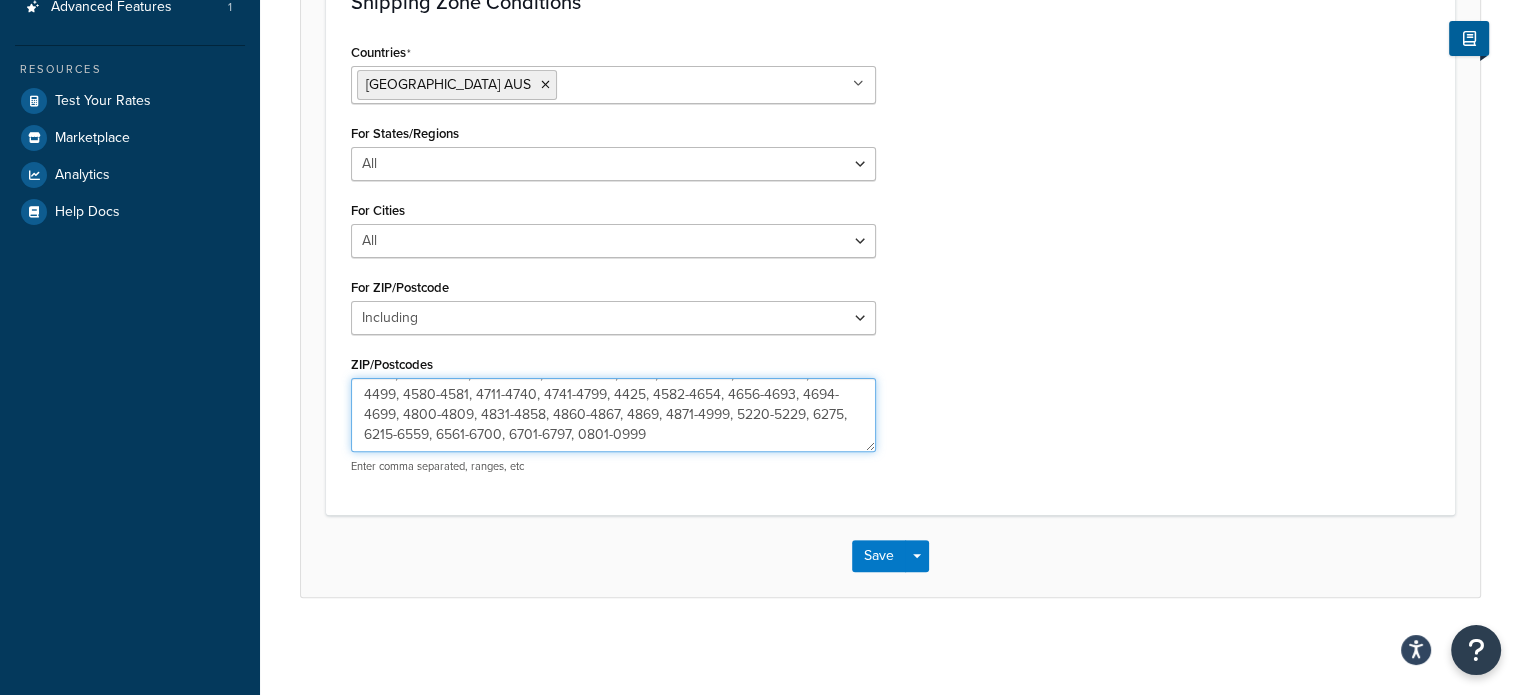 click on "2328-2388, 2440-2441, 2449, 2453-2454, 2536-2554, 2575-2577, 2621-2639, 2644-2646, 2649, 2651-2707, 2710-2714, 2716, 2720-2730, 2787-2800, 2801-2879, 4309-4314, 4351-4354, 4356-4365, 4390, 4409-4424, 4426-4453, 4454-4499, 4580-4581, 4711-4740, 4741-4799, 4425, 4582-4654, 4656-4693, 4694-4699, 4800-4809, 4831-4858, 4860-4867, 4869, 4871-4999, 5220-5229, 6275, 6215-6559, 6561-6700, 6701-6797, 0801-0999" at bounding box center [613, 415] 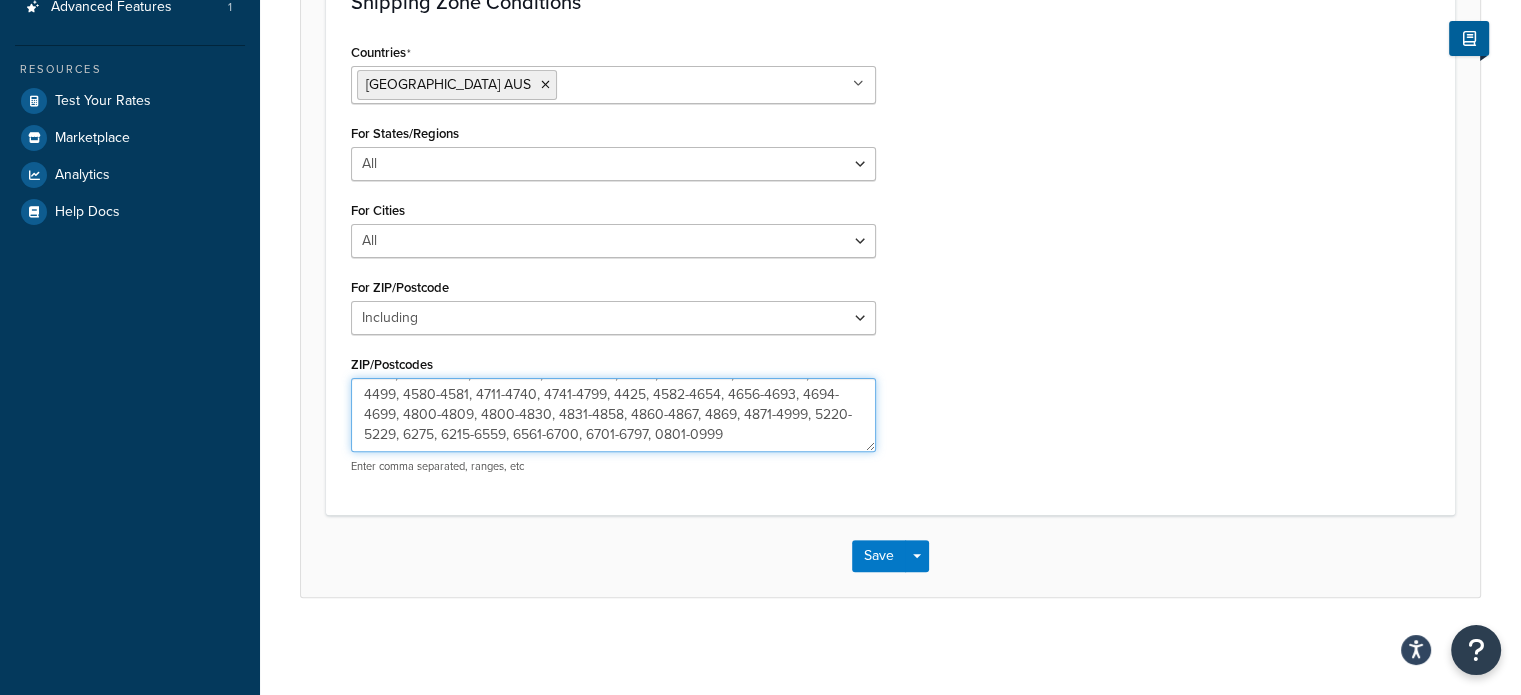 click on "2328-2388, 2440-2441, 2449, 2453-2454, 2536-2554, 2575-2577, 2621-2639, 2644-2646, 2649, 2651-2707, 2710-2714, 2716, 2720-2730, 2787-2800, 2801-2879, 4309-4314, 4351-4354, 4356-4365, 4390, 4409-4424, 4426-4453, 4454-4499, 4580-4581, 4711-4740, 4741-4799, 4425, 4582-4654, 4656-4693, 4694-4699, 4800-4809, 4800-4830, 4831-4858, 4860-4867, 4869, 4871-4999, 5220-5229, 6275, 6215-6559, 6561-6700, 6701-6797, 0801-0999" at bounding box center (613, 415) 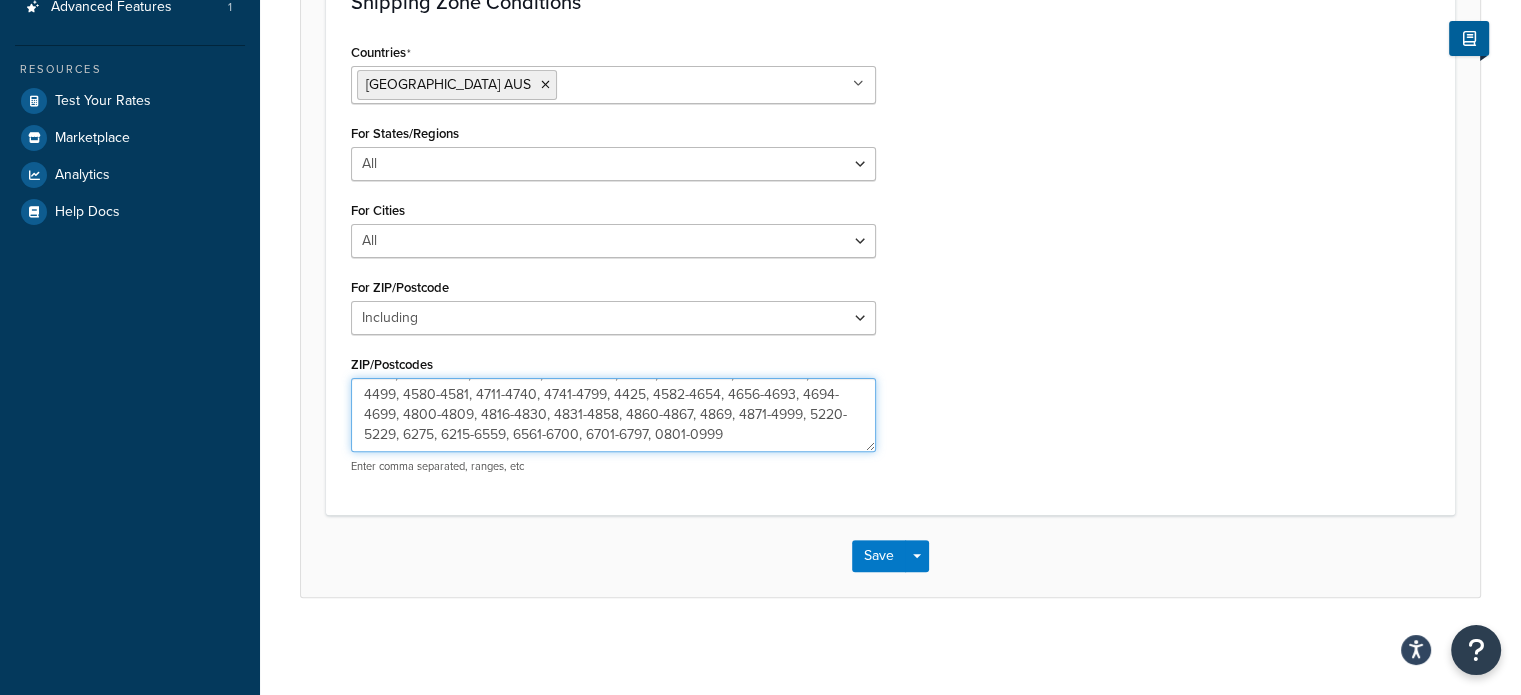 click on "2328-2388, 2440-2441, 2449, 2453-2454, 2536-2554, 2575-2577, 2621-2639, 2644-2646, 2649, 2651-2707, 2710-2714, 2716, 2720-2730, 2787-2800, 2801-2879, 4309-4314, 4351-4354, 4356-4365, 4390, 4409-4424, 4426-4453, 4454-4499, 4580-4581, 4711-4740, 4741-4799, 4425, 4582-4654, 4656-4693, 4694-4699, 4800-4809, 4816-4830, 4831-4858, 4860-4867, 4869, 4871-4999, 5220-5229, 6275, 6215-6559, 6561-6700, 6701-6797, 0801-0999" at bounding box center [613, 415] 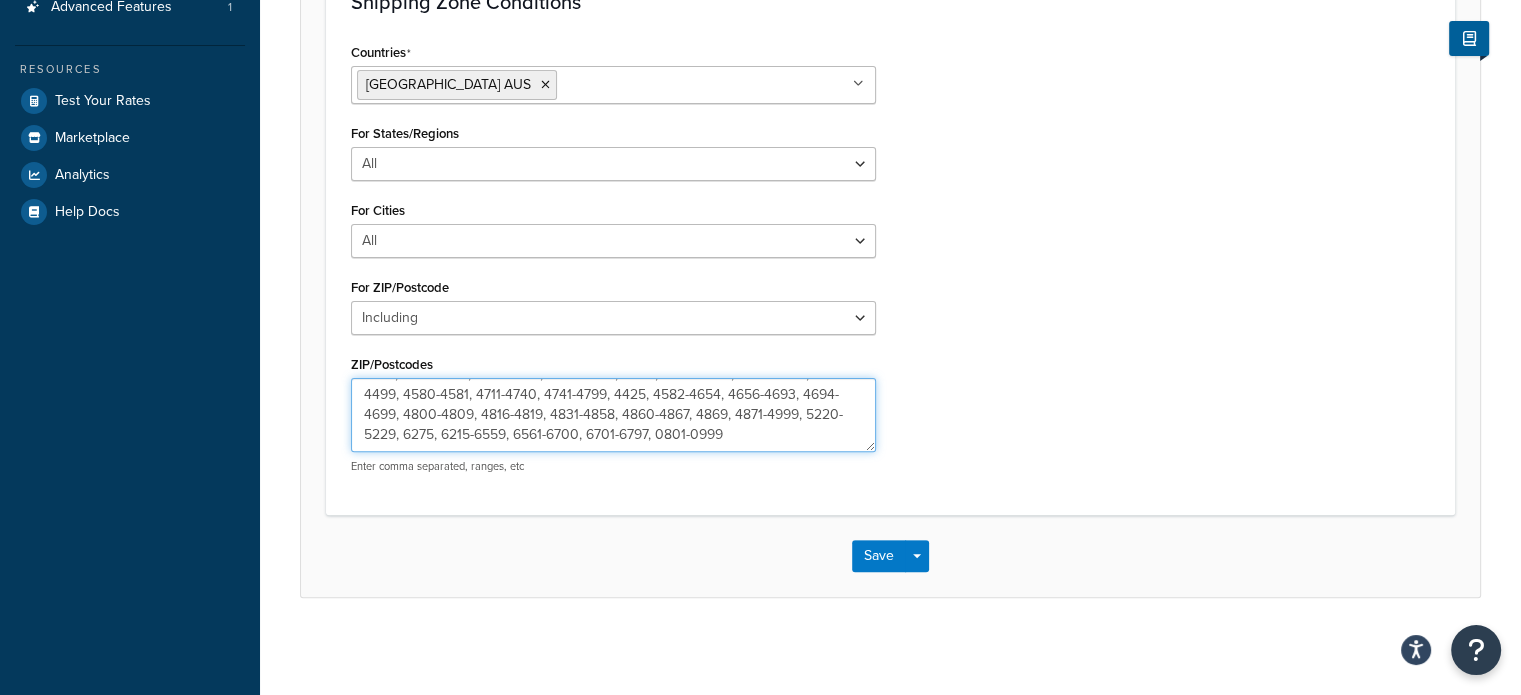 click on "2328-2388, 2440-2441, 2449, 2453-2454, 2536-2554, 2575-2577, 2621-2639, 2644-2646, 2649, 2651-2707, 2710-2714, 2716, 2720-2730, 2787-2800, 2801-2879, 4309-4314, 4351-4354, 4356-4365, 4390, 4409-4424, 4426-4453, 4454-4499, 4580-4581, 4711-4740, 4741-4799, 4425, 4582-4654, 4656-4693, 4694-4699, 4800-4809, 4816-4819, 4831-4858, 4860-4867, 4869, 4871-4999, 5220-5229, 6275, 6215-6559, 6561-6700, 6701-6797, 0801-0999" at bounding box center [613, 415] 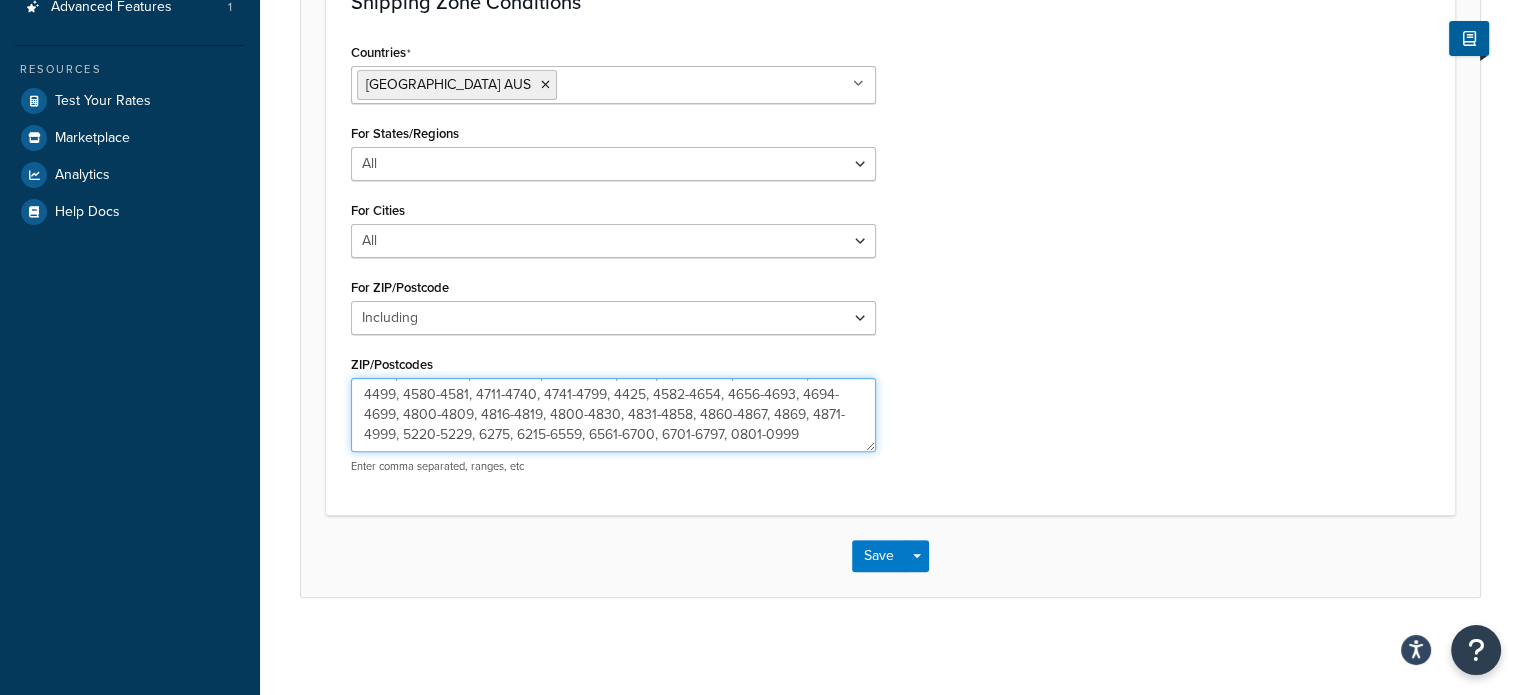 click on "2328-2388, 2440-2441, 2449, 2453-2454, 2536-2554, 2575-2577, 2621-2639, 2644-2646, 2649, 2651-2707, 2710-2714, 2716, 2720-2730, 2787-2800, 2801-2879, 4309-4314, 4351-4354, 4356-4365, 4390, 4409-4424, 4426-4453, 4454-4499, 4580-4581, 4711-4740, 4741-4799, 4425, 4582-4654, 4656-4693, 4694-4699, 4800-4809, 4816-4819, 4800-4830, 4831-4858, 4860-4867, 4869, 4871-4999, 5220-5229, 6275, 6215-6559, 6561-6700, 6701-6797, 0801-0999" at bounding box center [613, 415] 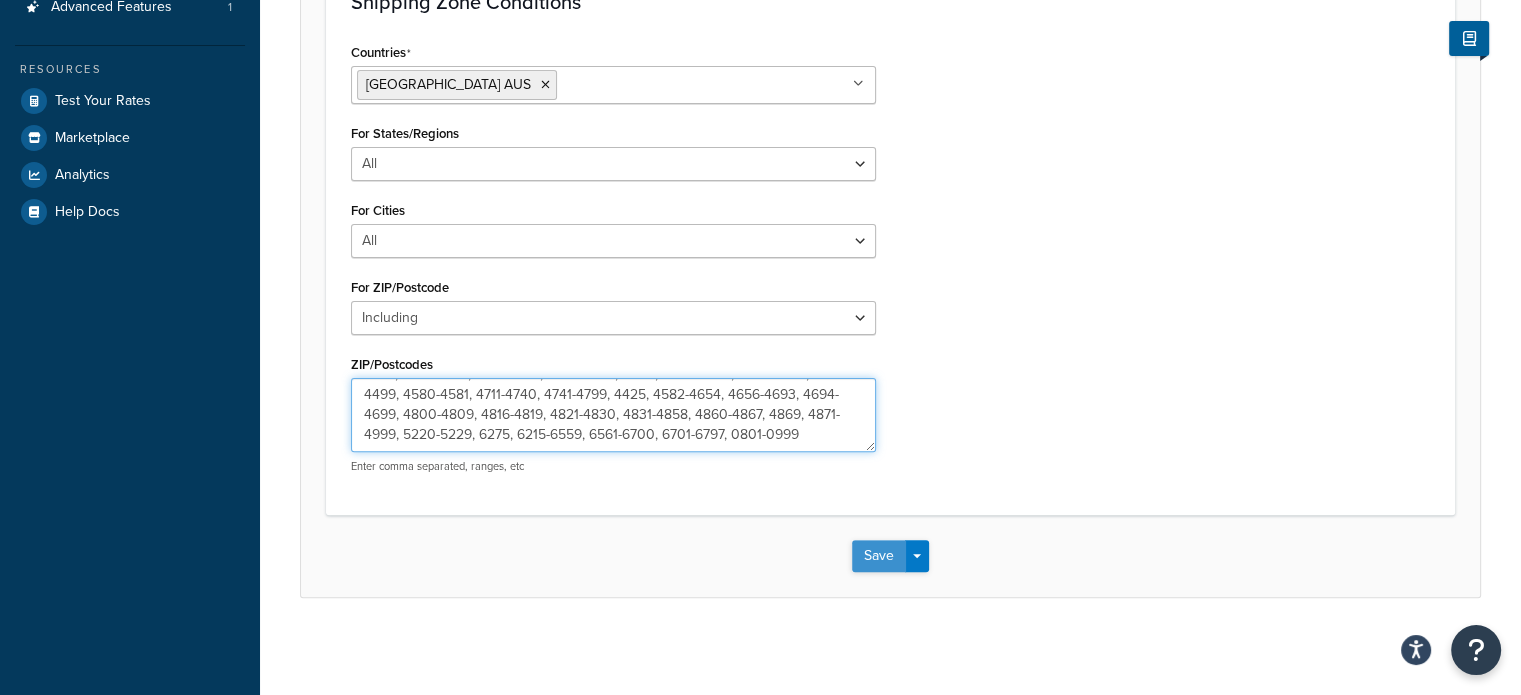 type on "2328-2388, 2440-2441, 2449, 2453-2454, 2536-2554, 2575-2577, 2621-2639, 2644-2646, 2649, 2651-2707, 2710-2714, 2716, 2720-2730, 2787-2800, 2801-2879, 4309-4314, 4351-4354, 4356-4365, 4390, 4409-4424, 4426-4453, 4454-4499, 4580-4581, 4711-4740, 4741-4799, 4425, 4582-4654, 4656-4693, 4694-4699, 4800-4809, 4816-4819, 4821-4830, 4831-4858, 4860-4867, 4869, 4871-4999, 5220-5229, 6275, 6215-6559, 6561-6700, 6701-6797, 0801-0999" 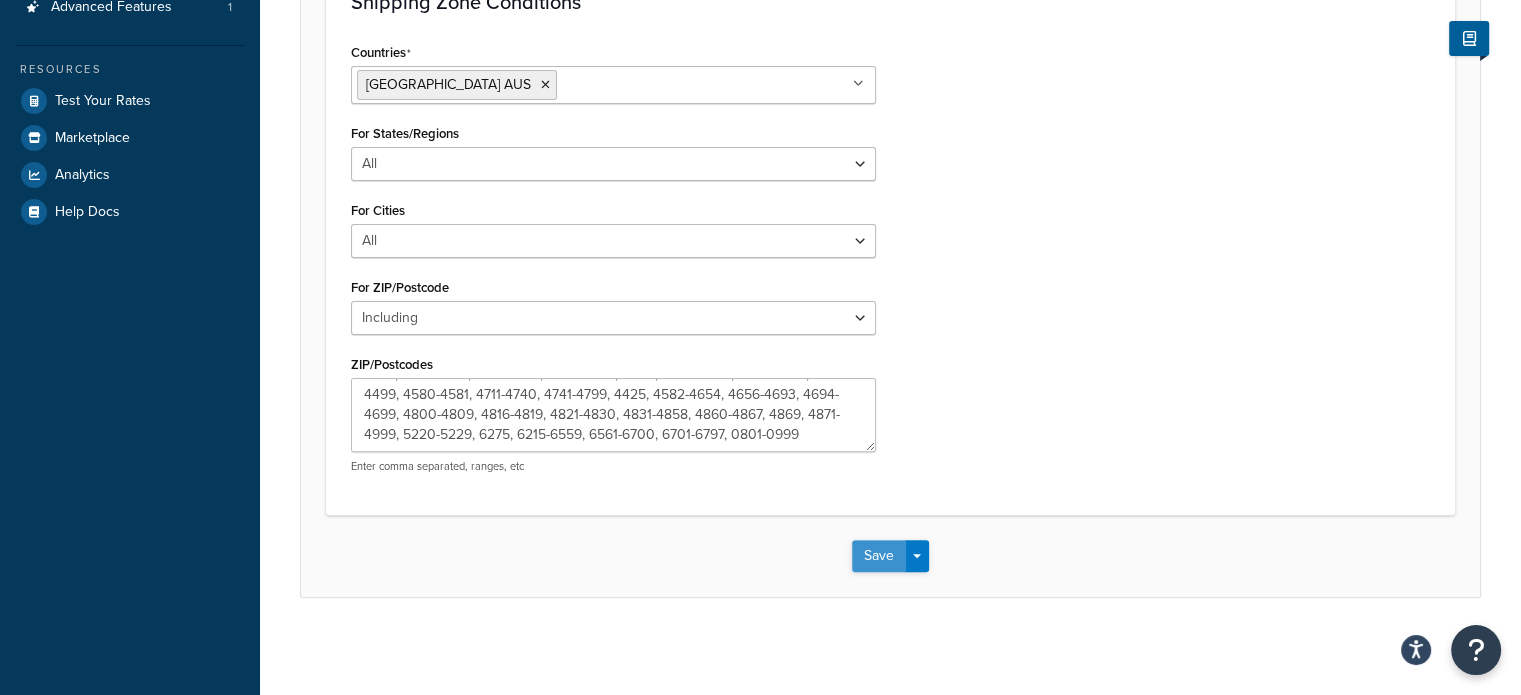 click on "Save" at bounding box center [879, 556] 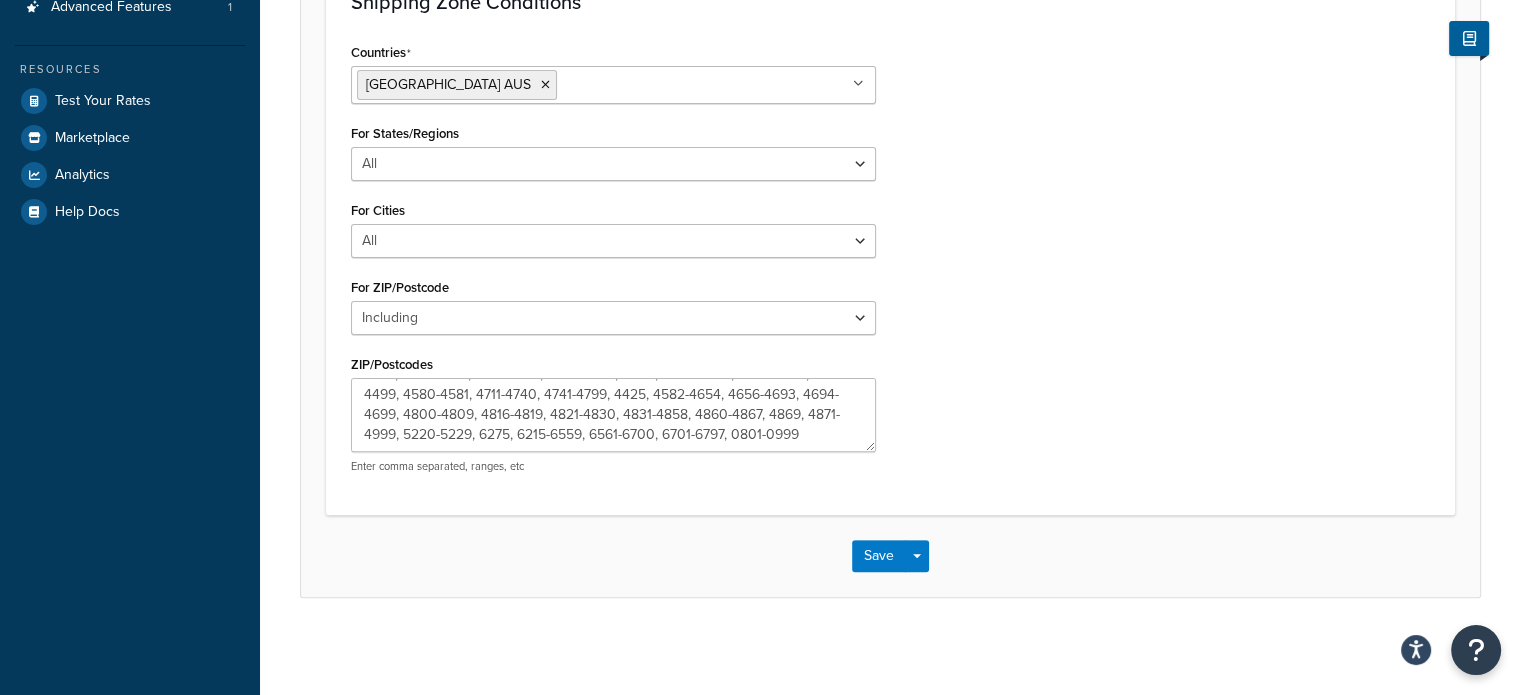 scroll, scrollTop: 0, scrollLeft: 0, axis: both 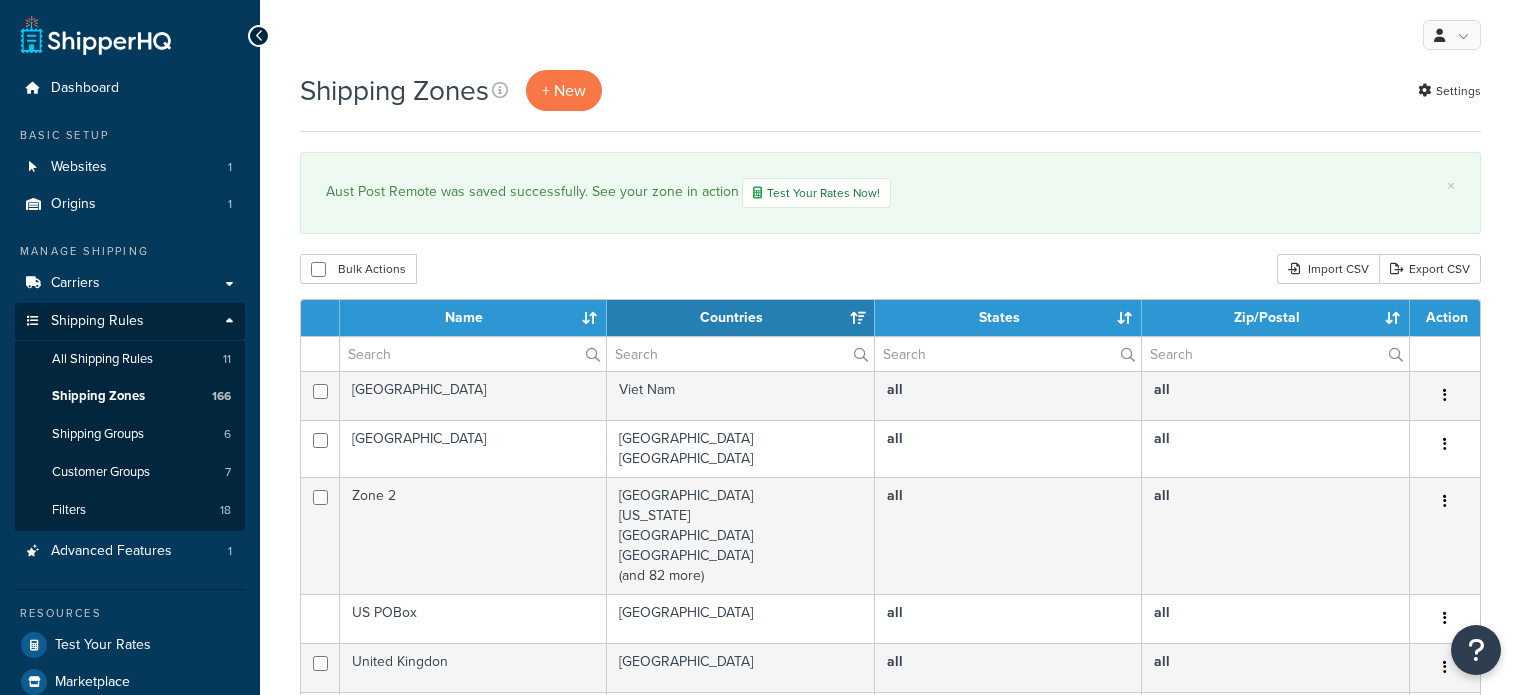 select on "15" 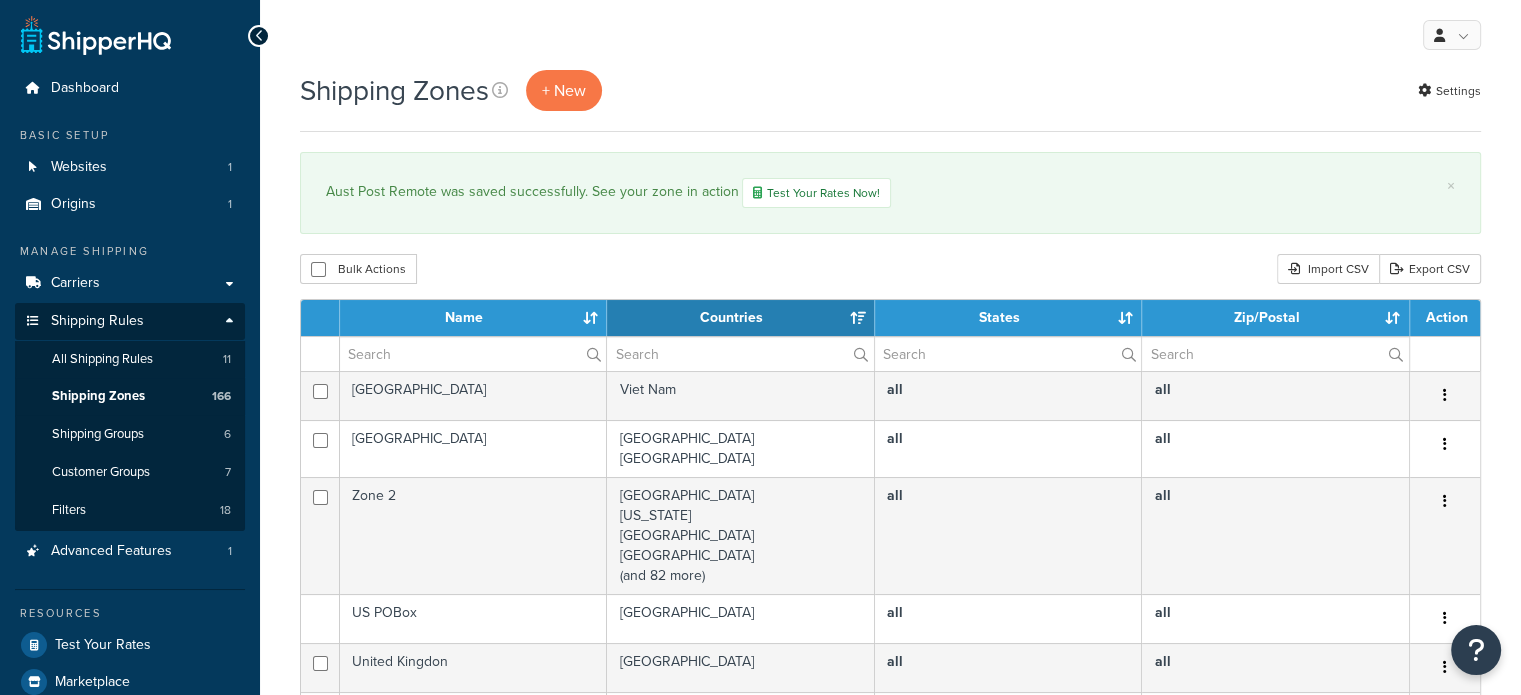 scroll, scrollTop: 0, scrollLeft: 0, axis: both 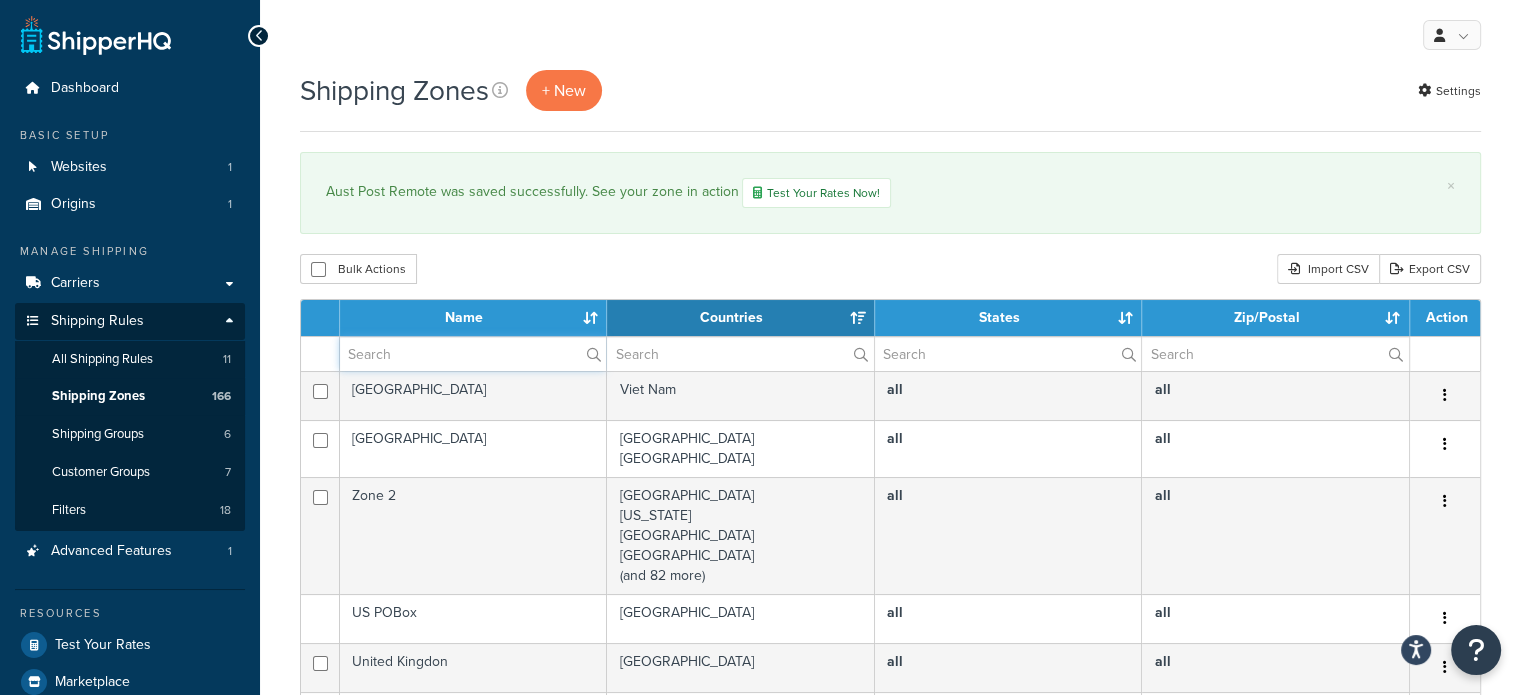 click at bounding box center (473, 354) 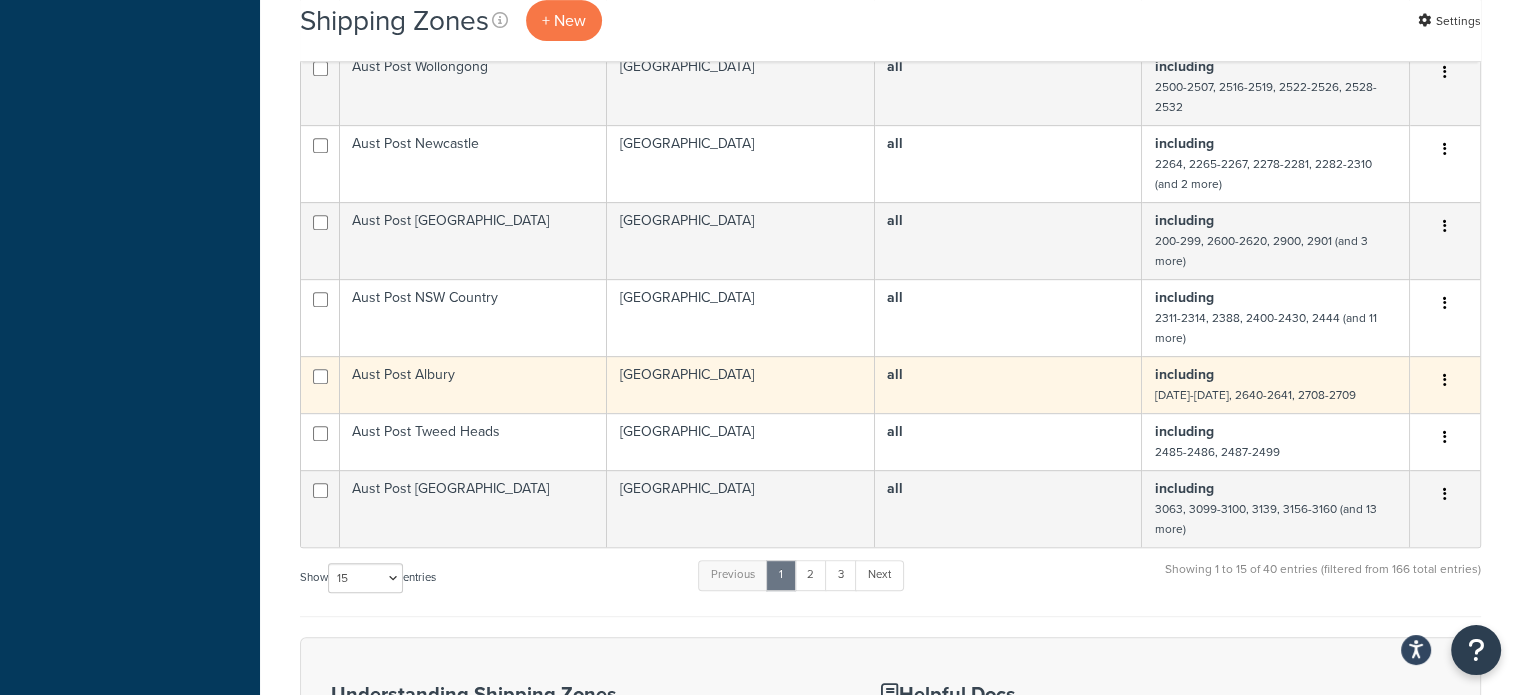scroll, scrollTop: 900, scrollLeft: 0, axis: vertical 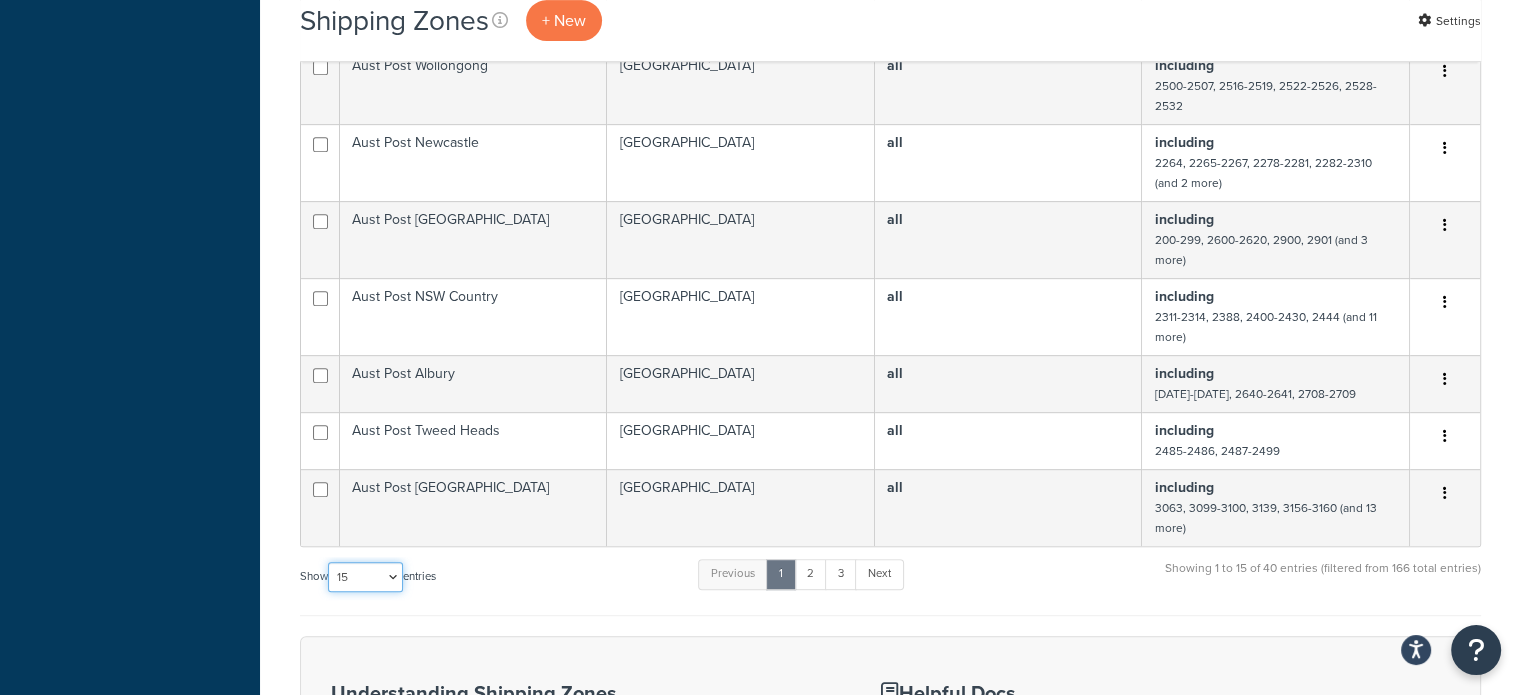 click on "10 15 25 50 100" at bounding box center [365, 577] 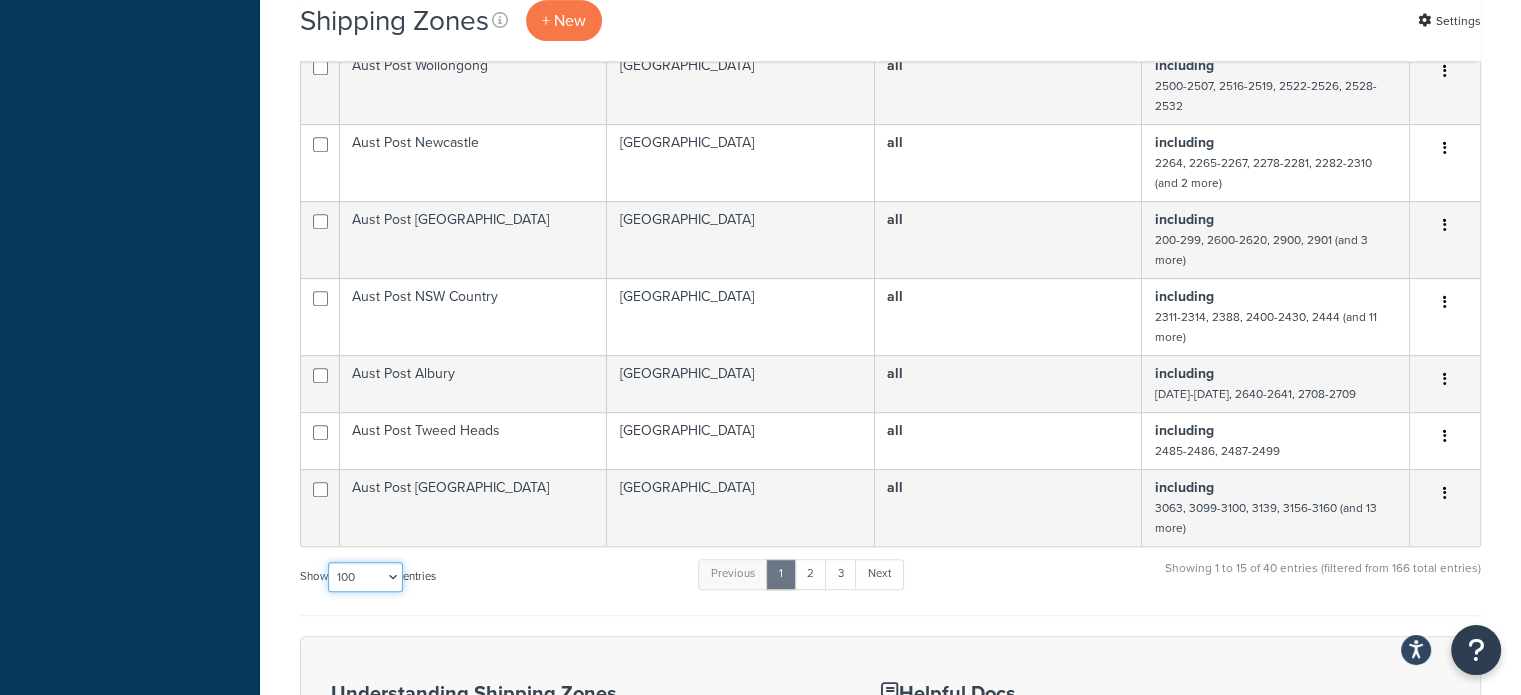 click on "10 15 25 50 100" at bounding box center (365, 577) 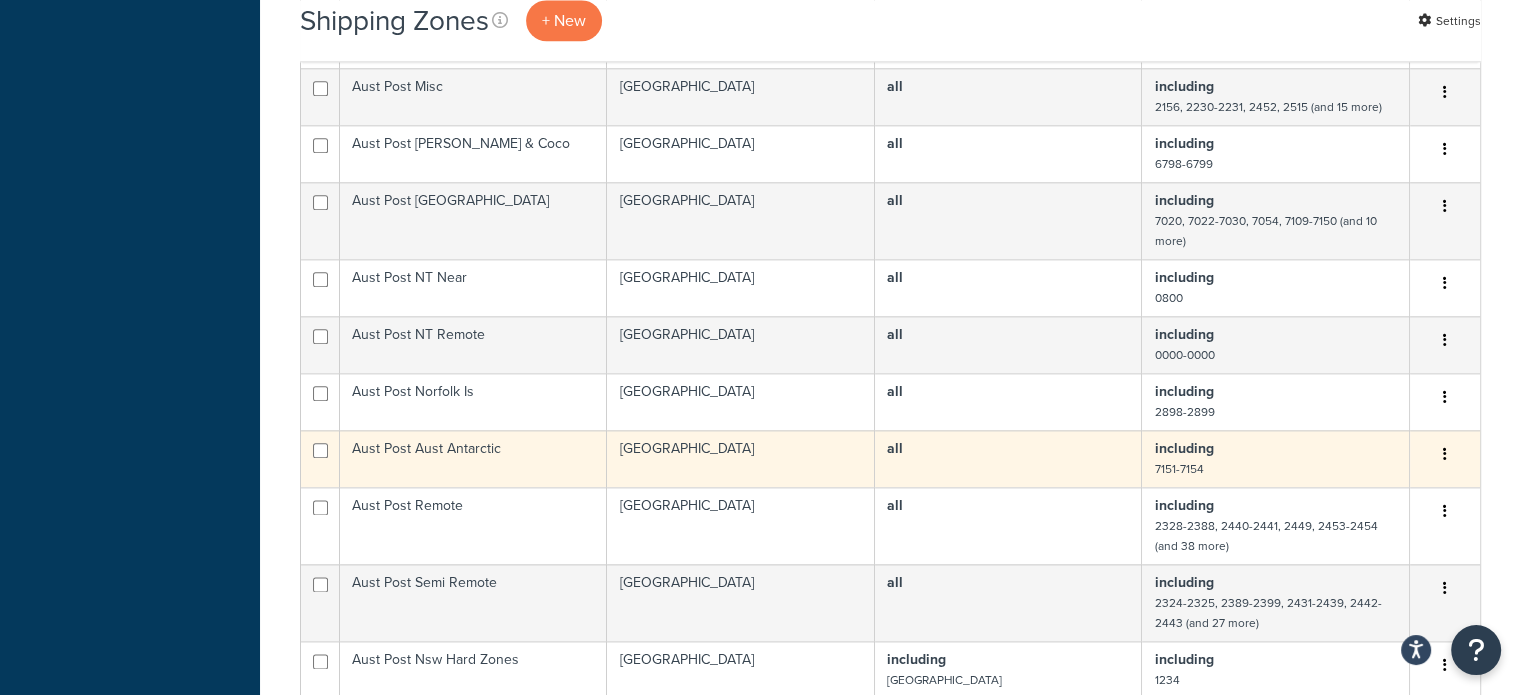 scroll, scrollTop: 2500, scrollLeft: 0, axis: vertical 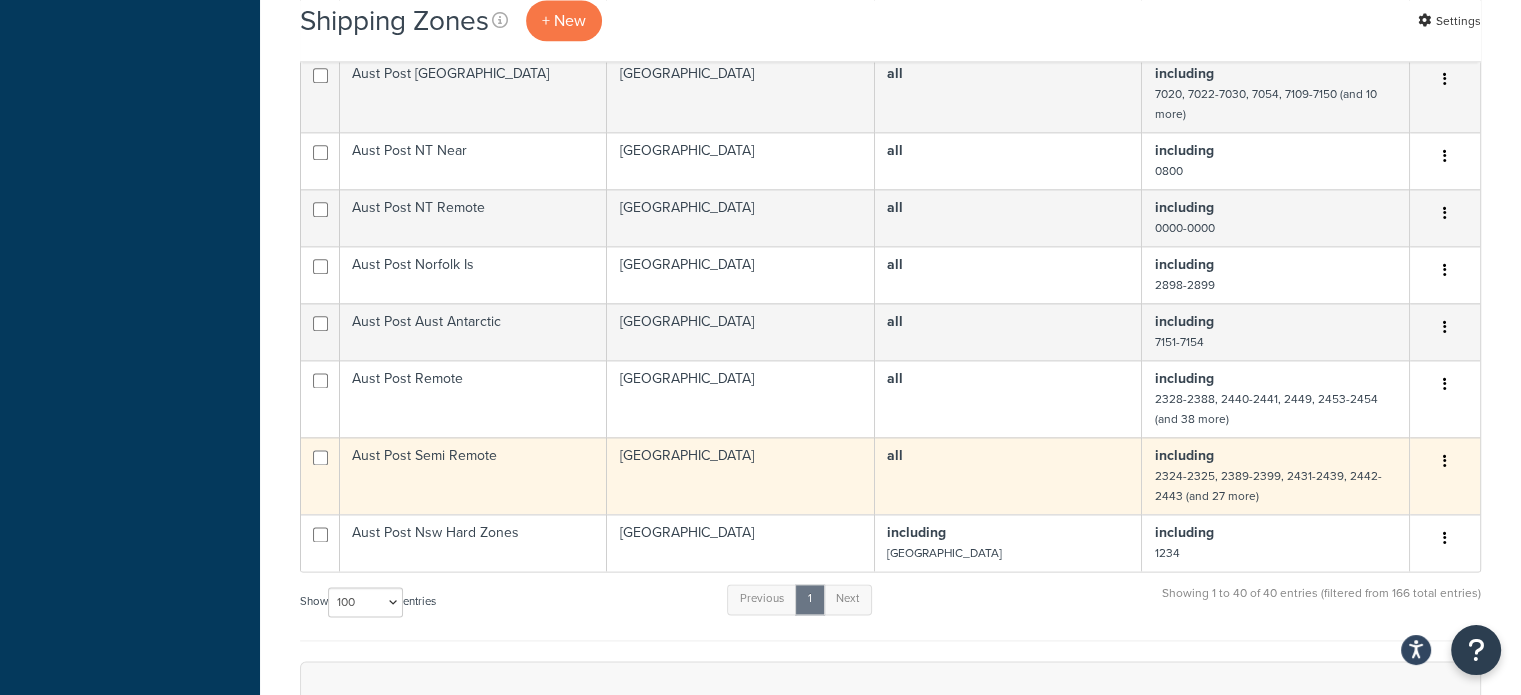 click on "Aust Post Semi Remote" at bounding box center (473, 475) 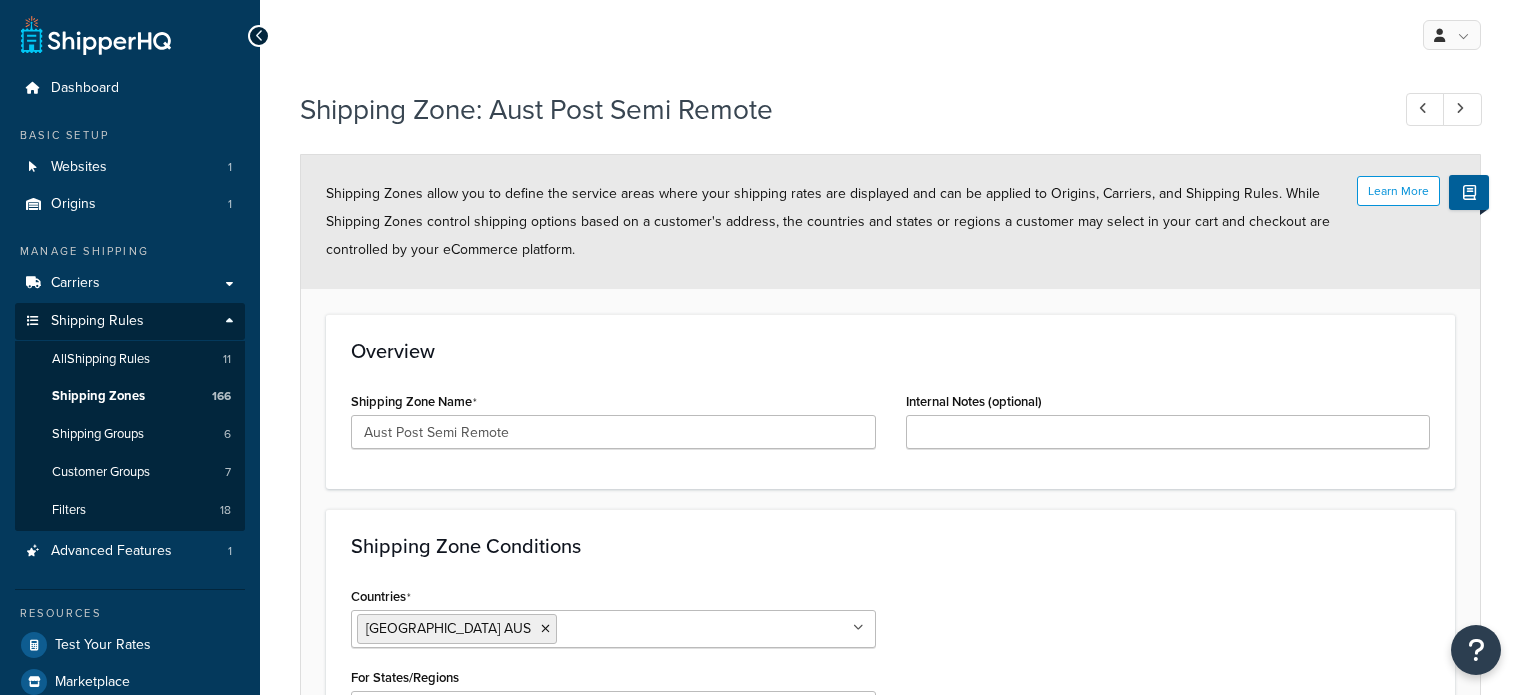 select on "including" 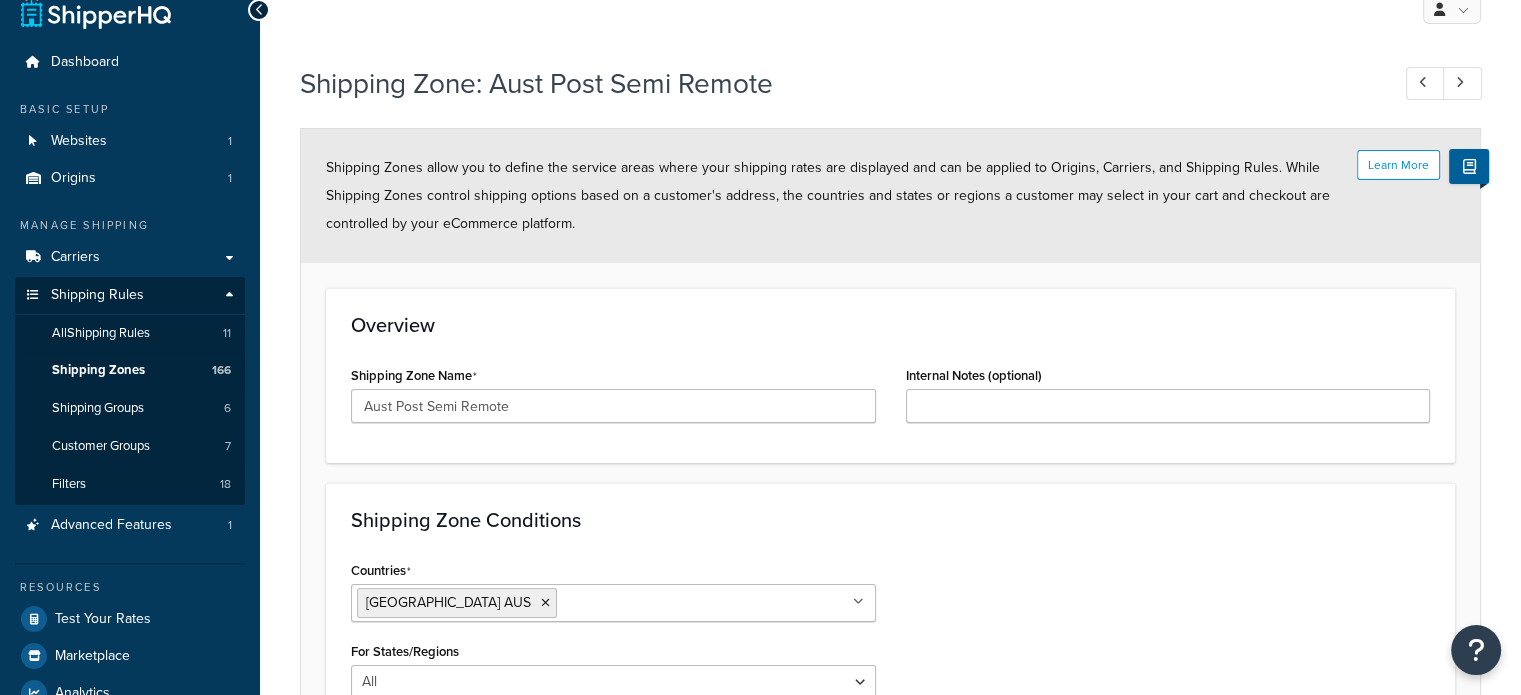 scroll, scrollTop: 114, scrollLeft: 0, axis: vertical 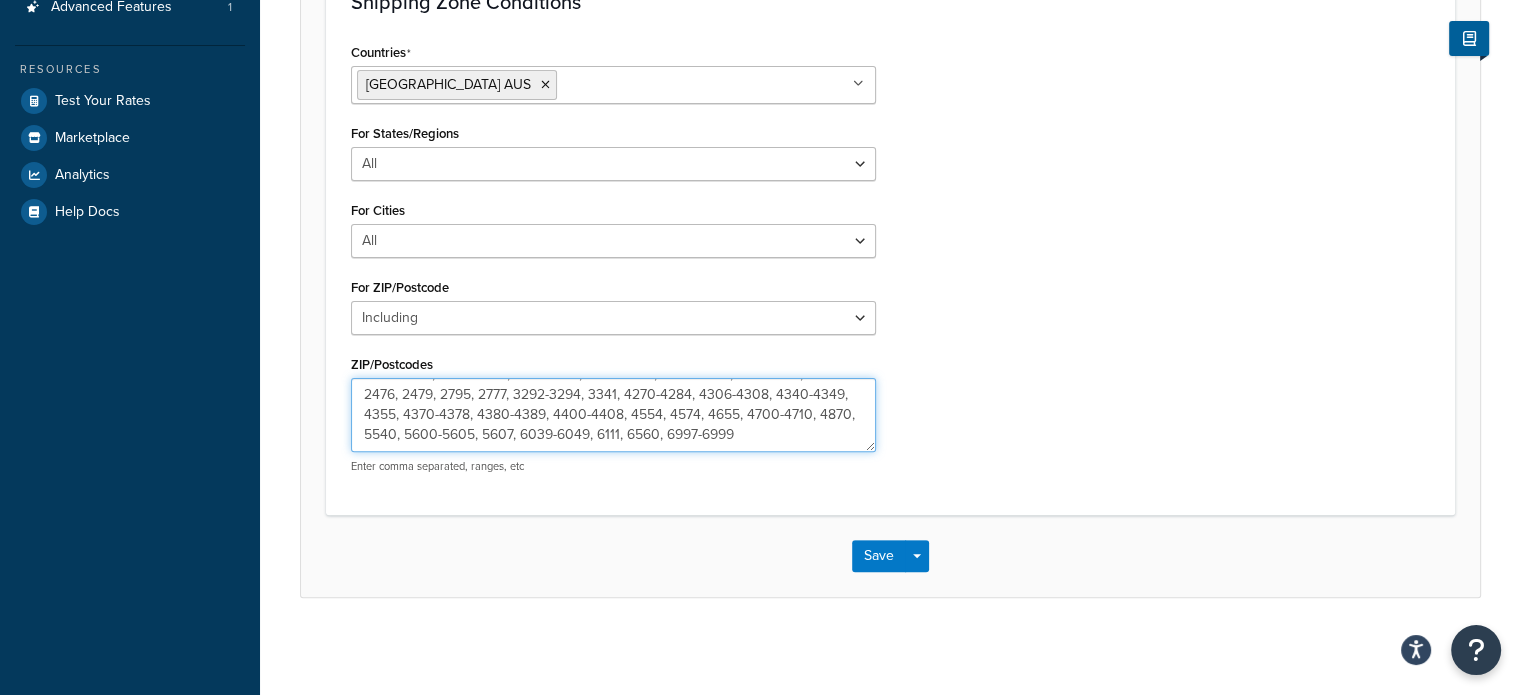 click on "2324-2325, 2389-2399, 2431-2439, 2442-2443, 2445-2450, 2471-2472, 2475-2476, 2479, 2795, 2777, 3292-3294, 3341, 4270-4284, 4306-4308, 4340-4349, 4355, 4370-4378, 4380-4389, 4400-4408, 4554, 4574, 4655, 4700-4710, 4870, 5540, 5600-5605, 5607, 6039-6049, 6111, 6560, 6997-6999" at bounding box center (613, 415) 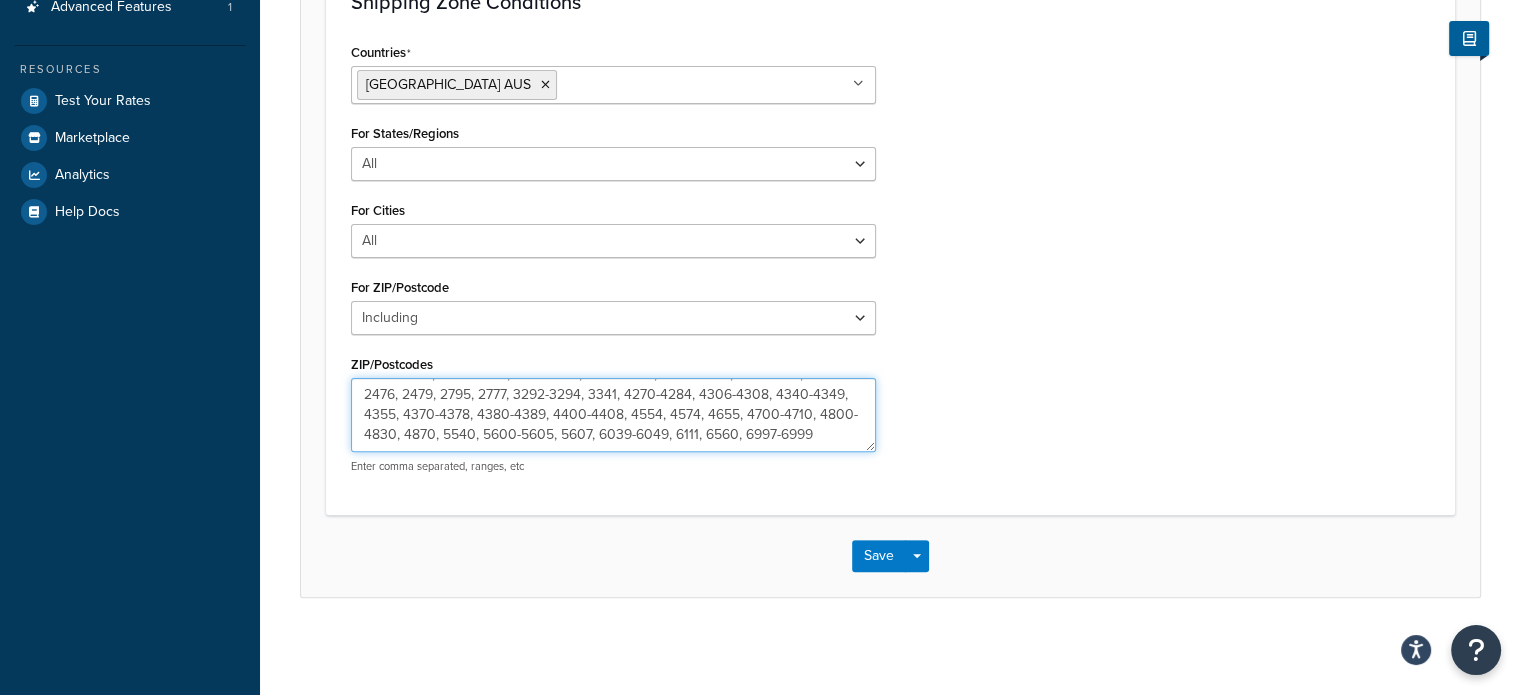 click on "2324-2325, 2389-2399, 2431-2439, 2442-2443, 2445-2450, 2471-2472, 2475-2476, 2479, 2795, 2777, 3292-3294, 3341, 4270-4284, 4306-4308, 4340-4349, 4355, 4370-4378, 4380-4389, 4400-4408, 4554, 4574, 4655, 4700-4710, 4800-4830, 4870, 5540, 5600-5605, 5607, 6039-6049, 6111, 6560, 6997-6999" at bounding box center (613, 415) 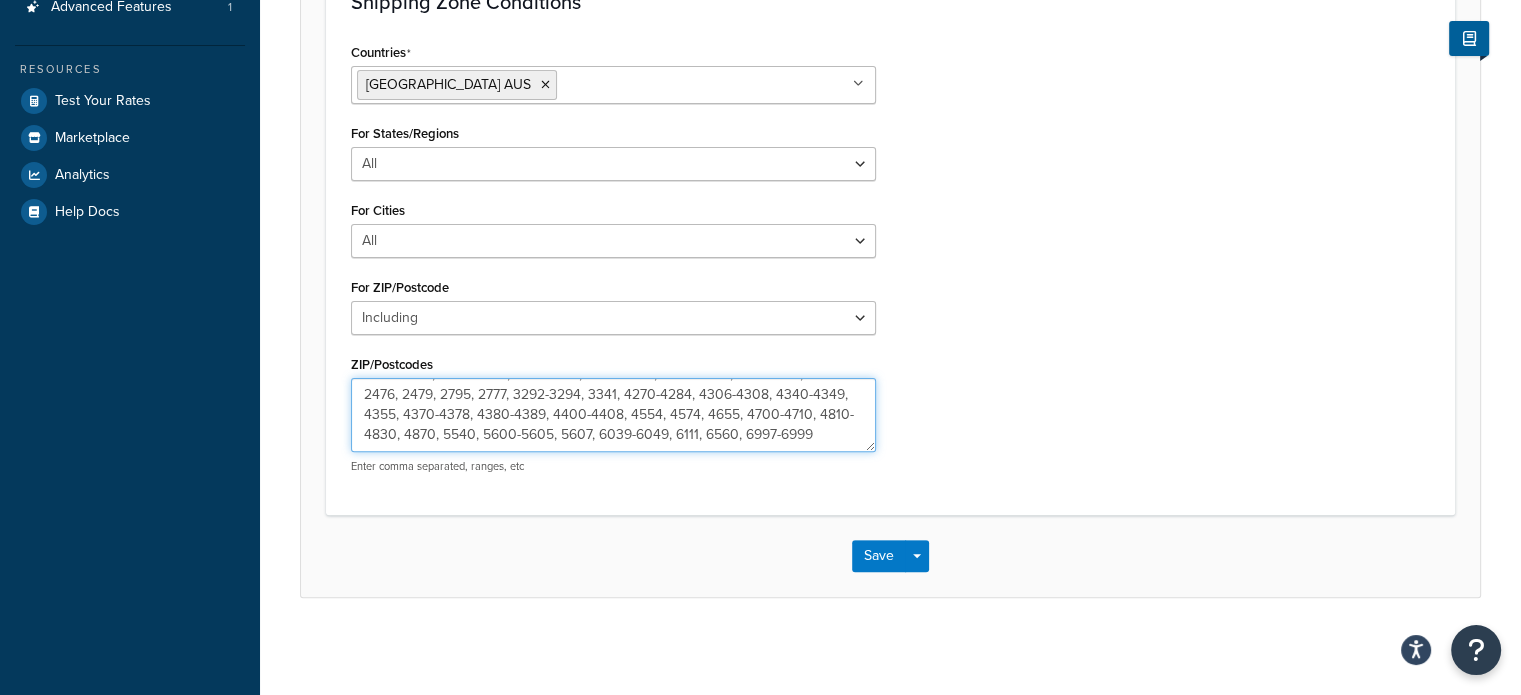 click on "2324-2325, 2389-2399, 2431-2439, 2442-2443, 2445-2450, 2471-2472, 2475-2476, 2479, 2795, 2777, 3292-3294, 3341, 4270-4284, 4306-4308, 4340-4349, 4355, 4370-4378, 4380-4389, 4400-4408, 4554, 4574, 4655, 4700-4710, 4810-4830, 4870, 5540, 5600-5605, 5607, 6039-6049, 6111, 6560, 6997-6999" at bounding box center [613, 415] 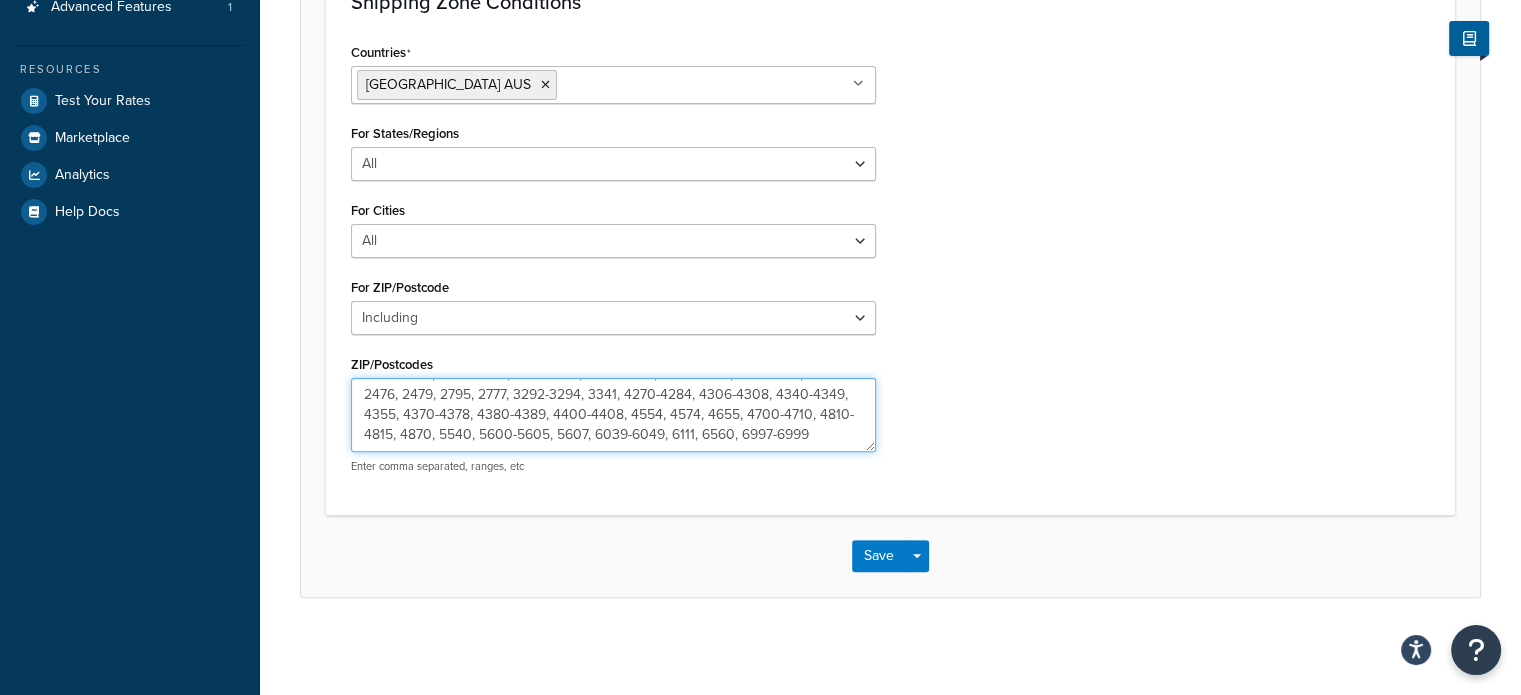 click on "2324-2325, 2389-2399, 2431-2439, 2442-2443, 2445-2450, 2471-2472, 2475-2476, 2479, 2795, 2777, 3292-3294, 3341, 4270-4284, 4306-4308, 4340-4349, 4355, 4370-4378, 4380-4389, 4400-4408, 4554, 4574, 4655, 4700-4710, 4810-4815, 4870, 5540, 5600-5605, 5607, 6039-6049, 6111, 6560, 6997-6999" at bounding box center [613, 415] 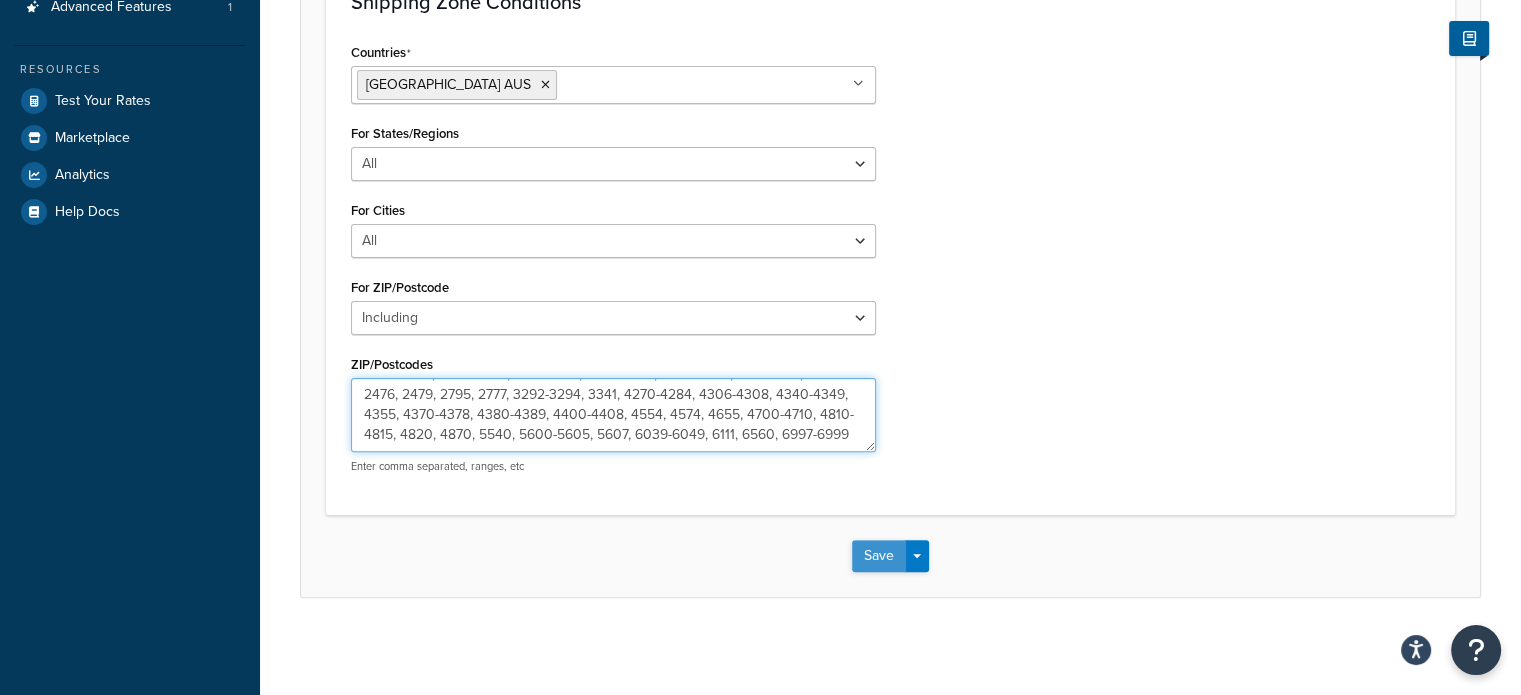 type on "2324-2325, 2389-2399, 2431-2439, 2442-2443, 2445-2450, 2471-2472, 2475-2476, 2479, 2795, 2777, 3292-3294, 3341, 4270-4284, 4306-4308, 4340-4349, 4355, 4370-4378, 4380-4389, 4400-4408, 4554, 4574, 4655, 4700-4710, 4810-4815, 4820, 4870, 5540, 5600-5605, 5607, 6039-6049, 6111, 6560, 6997-6999" 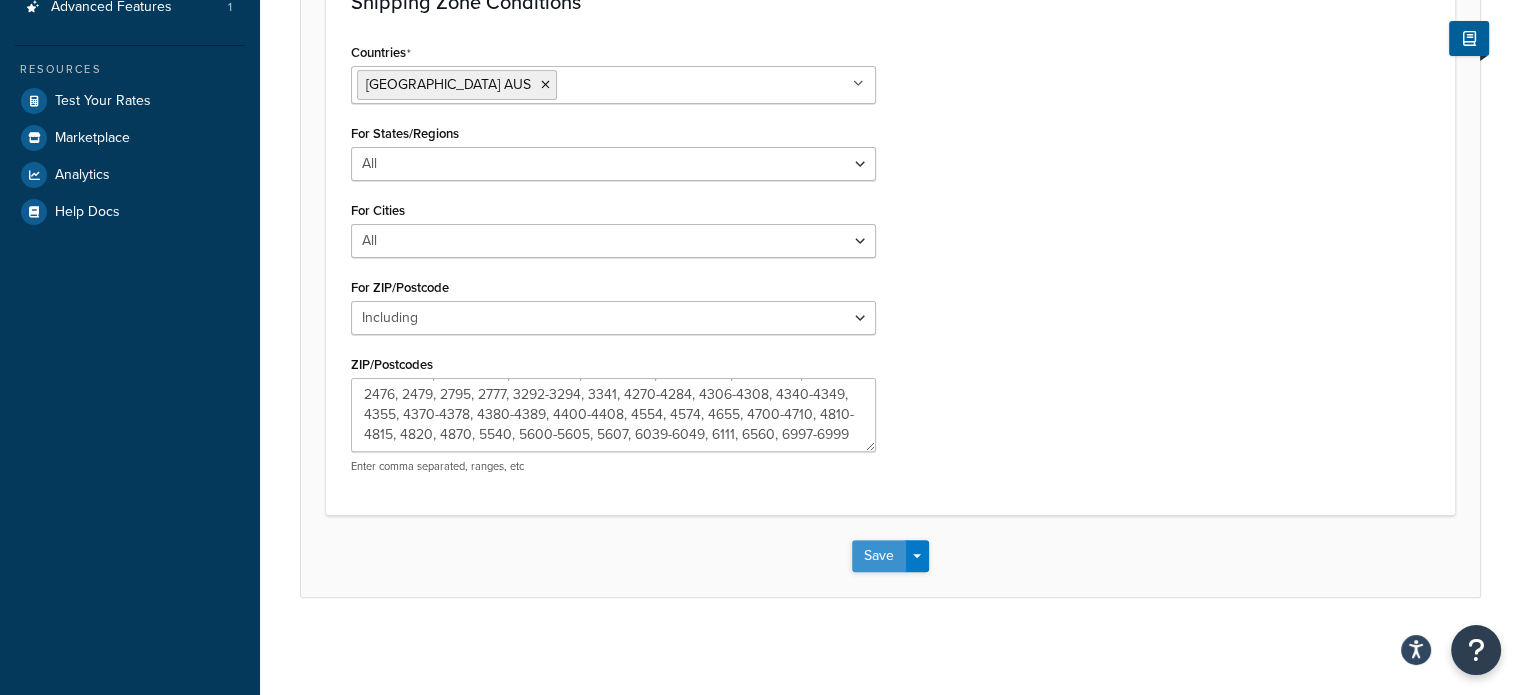 click on "Save" at bounding box center [879, 556] 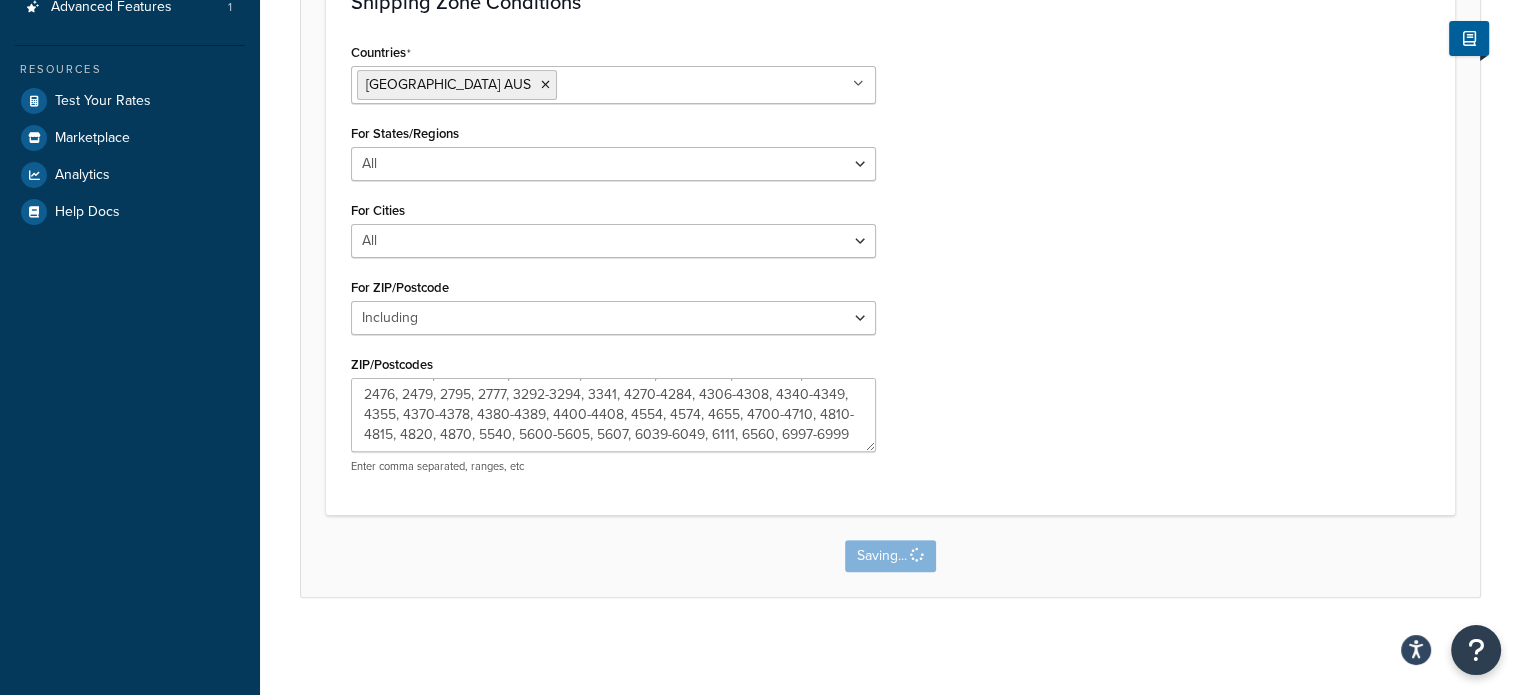 scroll, scrollTop: 0, scrollLeft: 0, axis: both 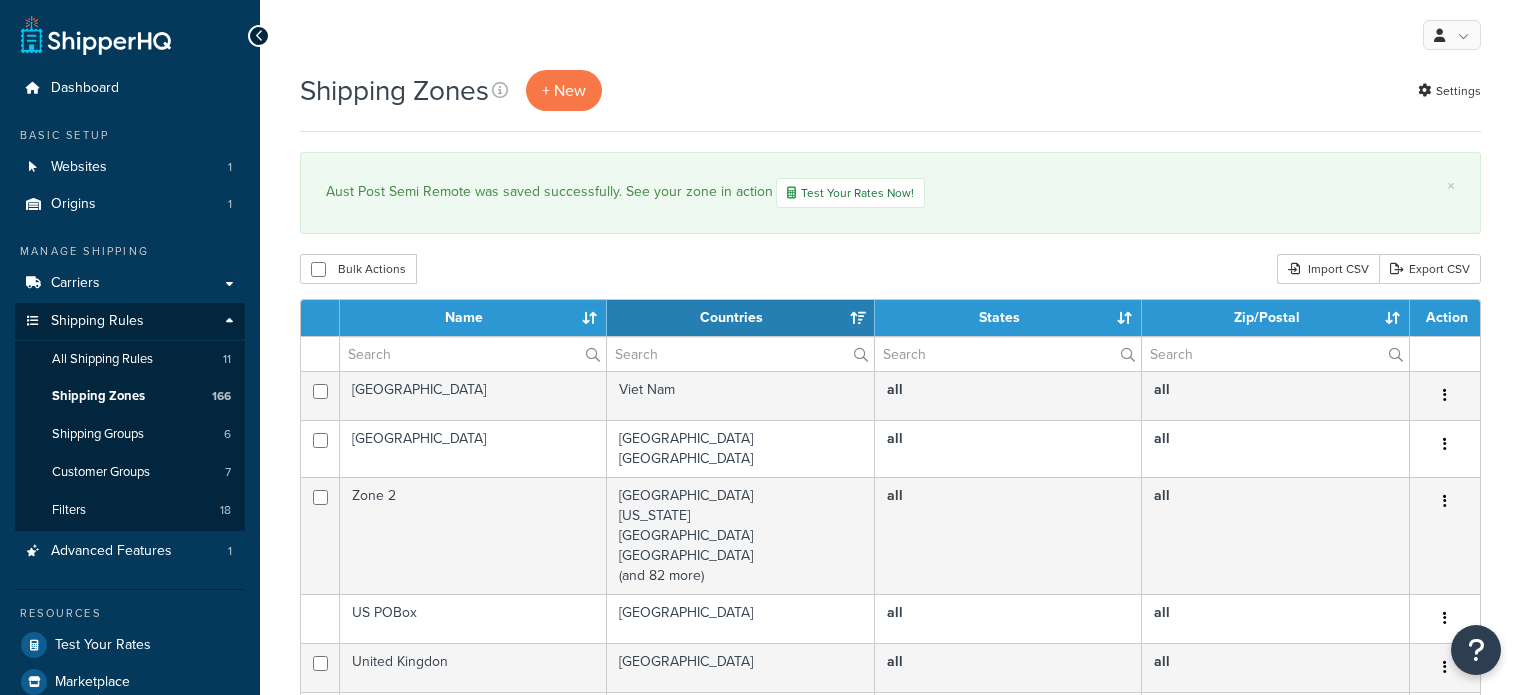 select on "15" 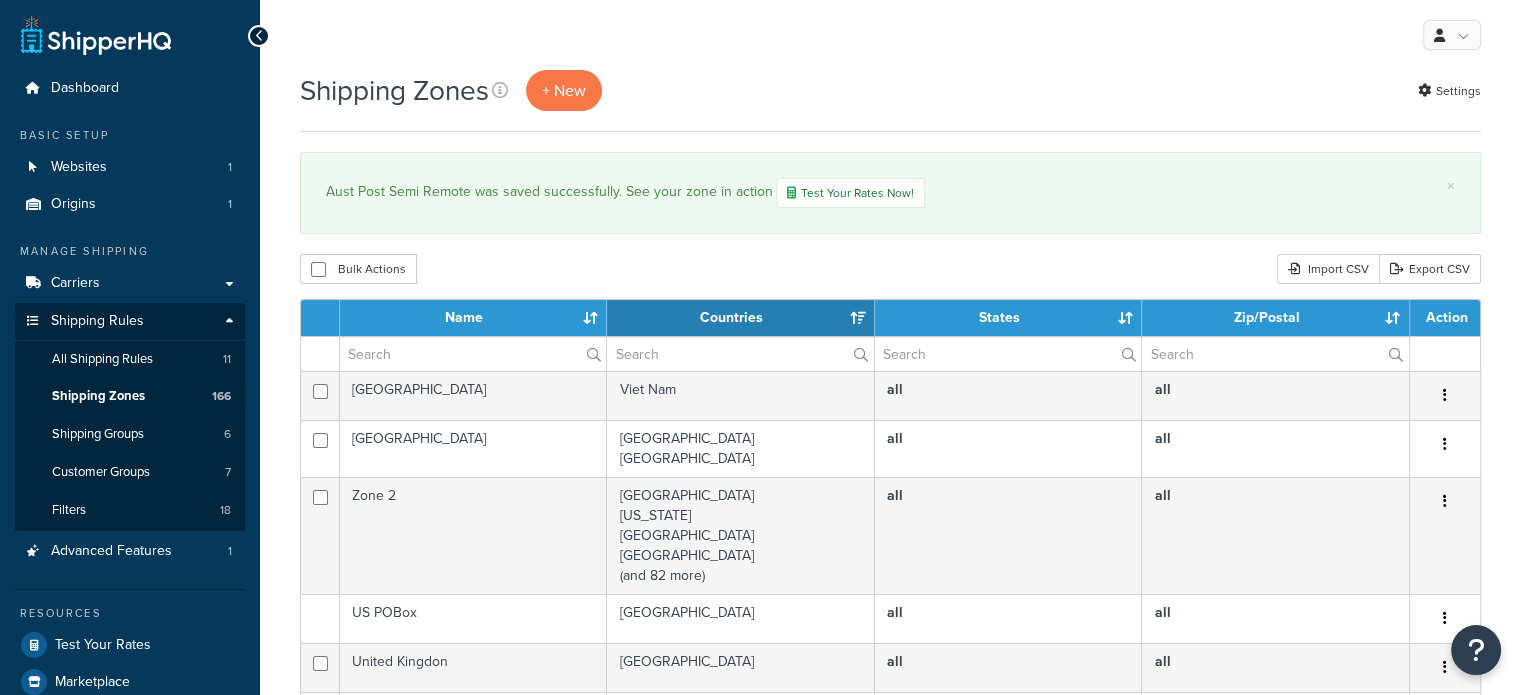 scroll, scrollTop: 0, scrollLeft: 0, axis: both 